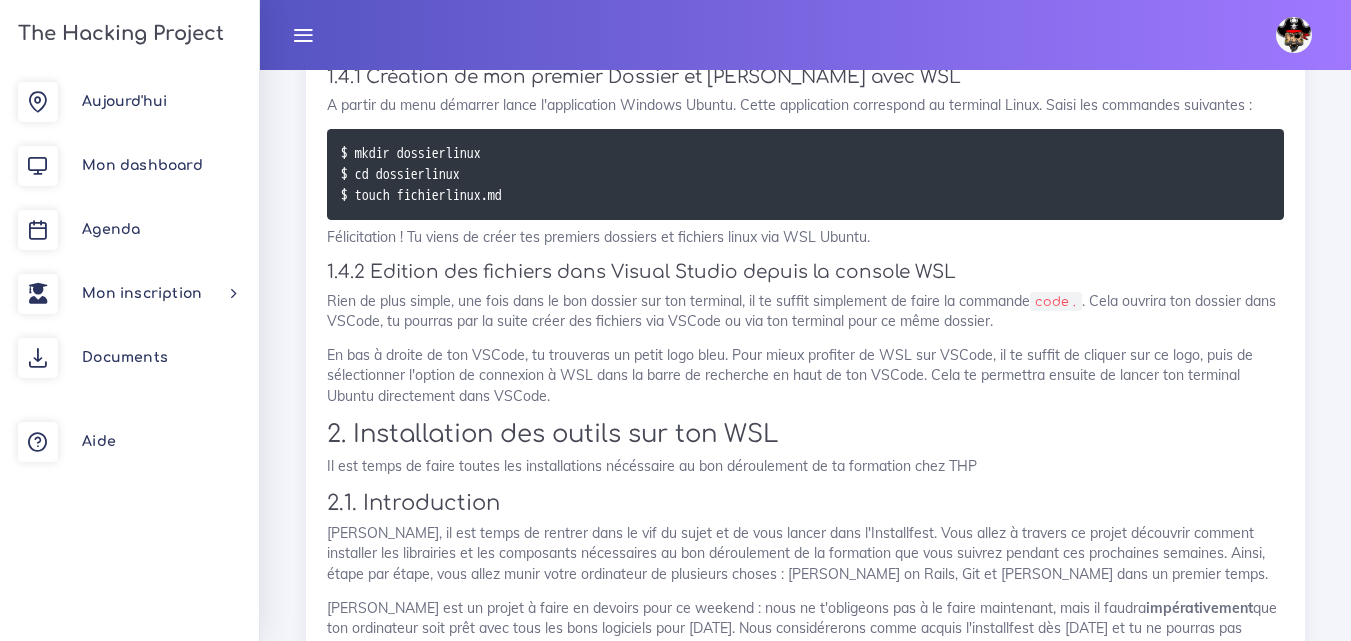 scroll, scrollTop: 18804, scrollLeft: 0, axis: vertical 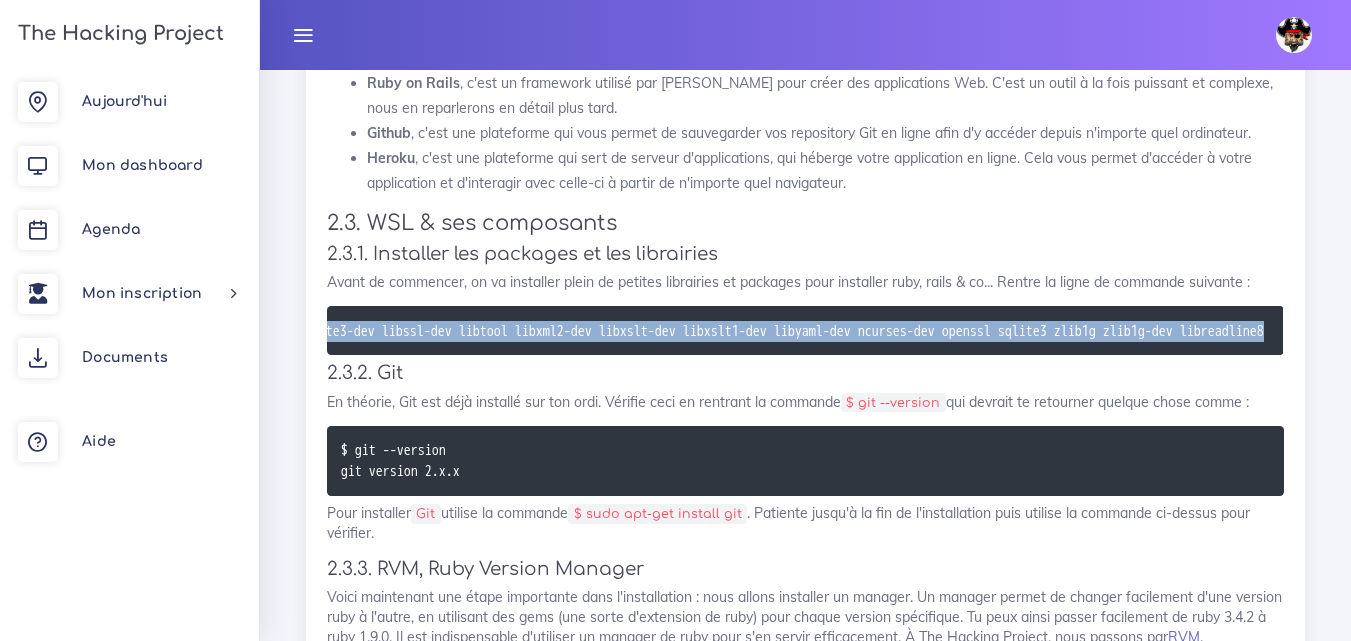 drag, startPoint x: 547, startPoint y: 283, endPoint x: 1365, endPoint y: 300, distance: 818.17664 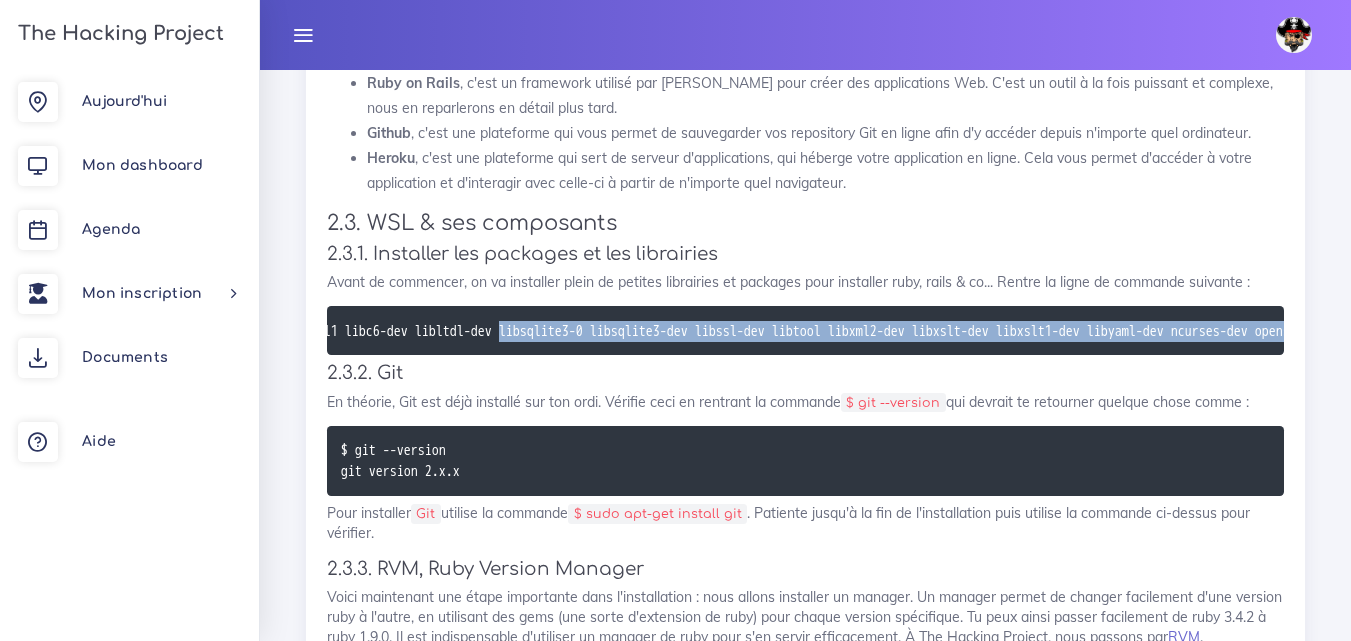scroll, scrollTop: 0, scrollLeft: 519, axis: horizontal 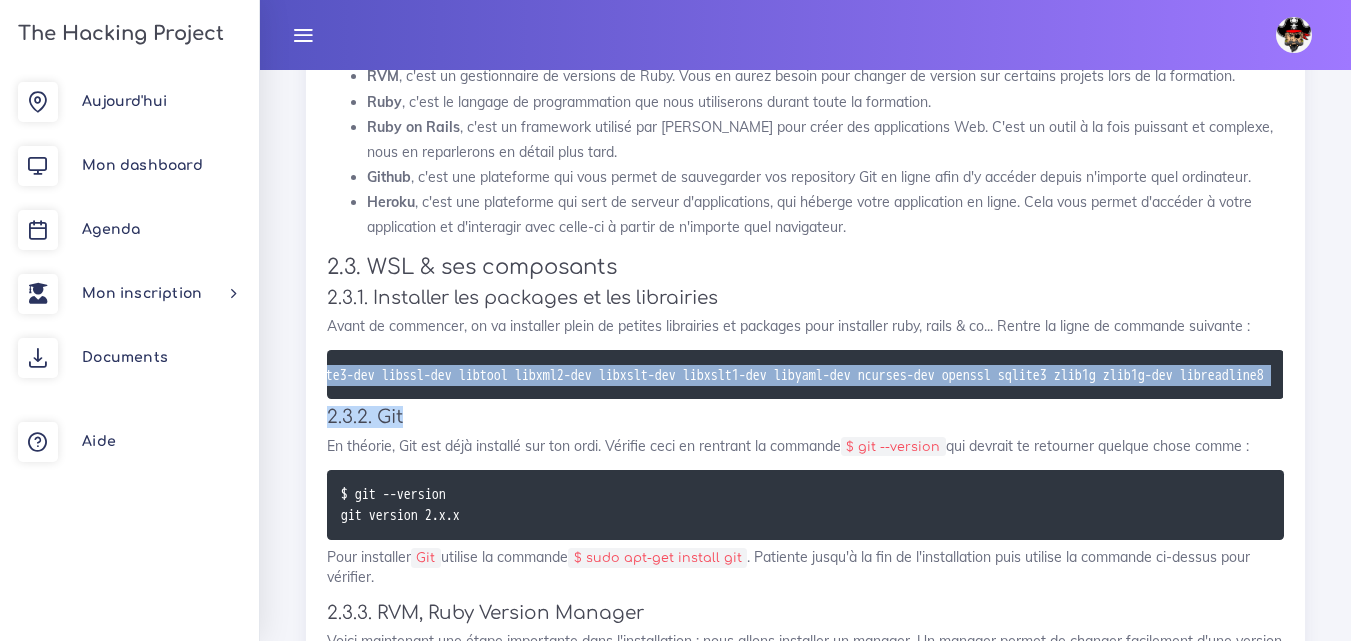 drag, startPoint x: 341, startPoint y: 328, endPoint x: 1365, endPoint y: 380, distance: 1025.3195 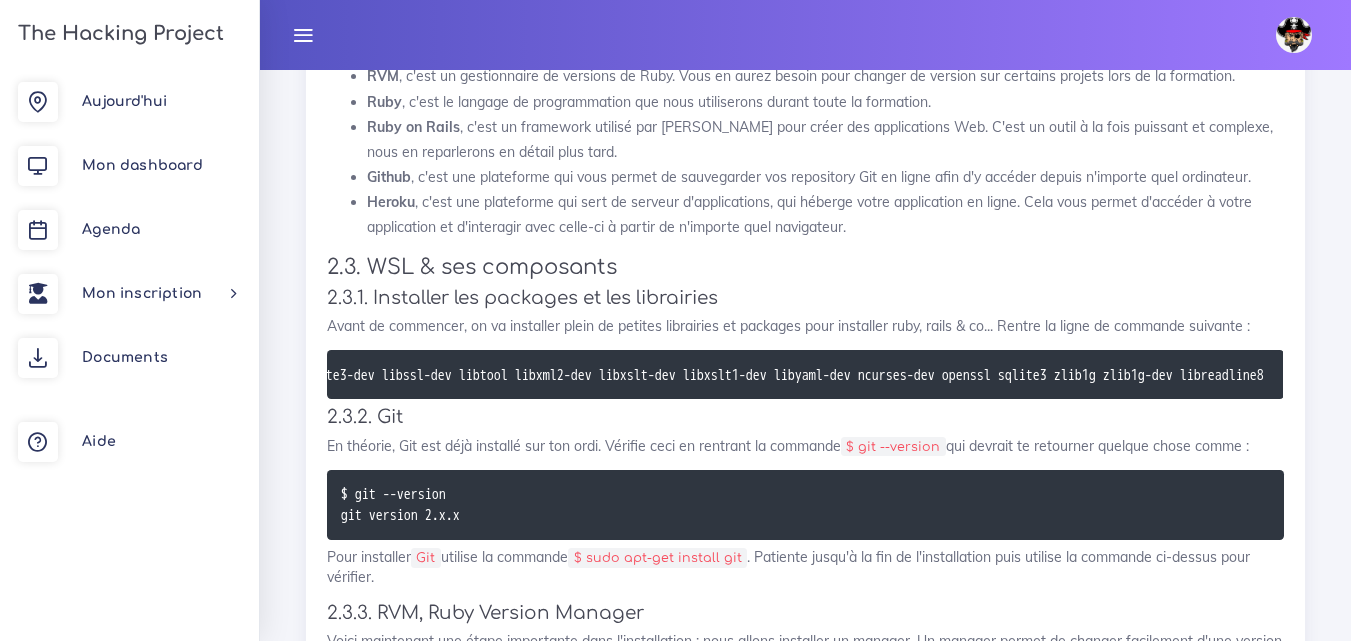 drag, startPoint x: 470, startPoint y: 487, endPoint x: 473, endPoint y: 508, distance: 21.213203 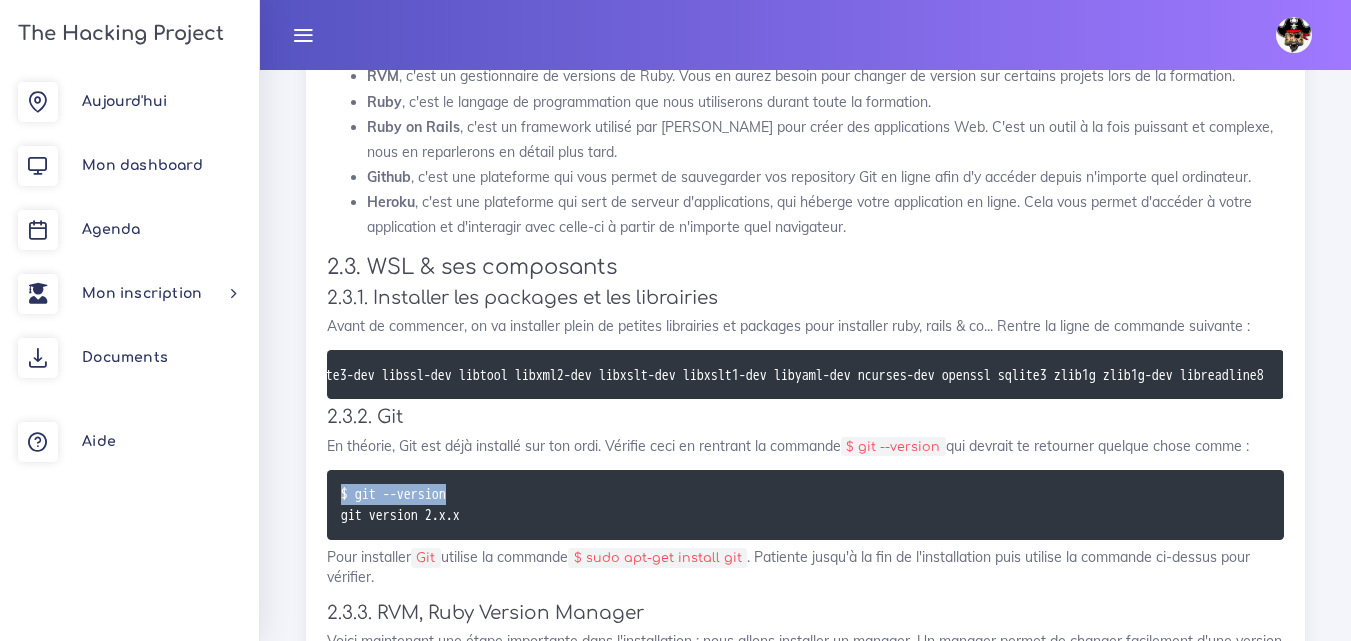 drag, startPoint x: 459, startPoint y: 464, endPoint x: 322, endPoint y: 461, distance: 137.03284 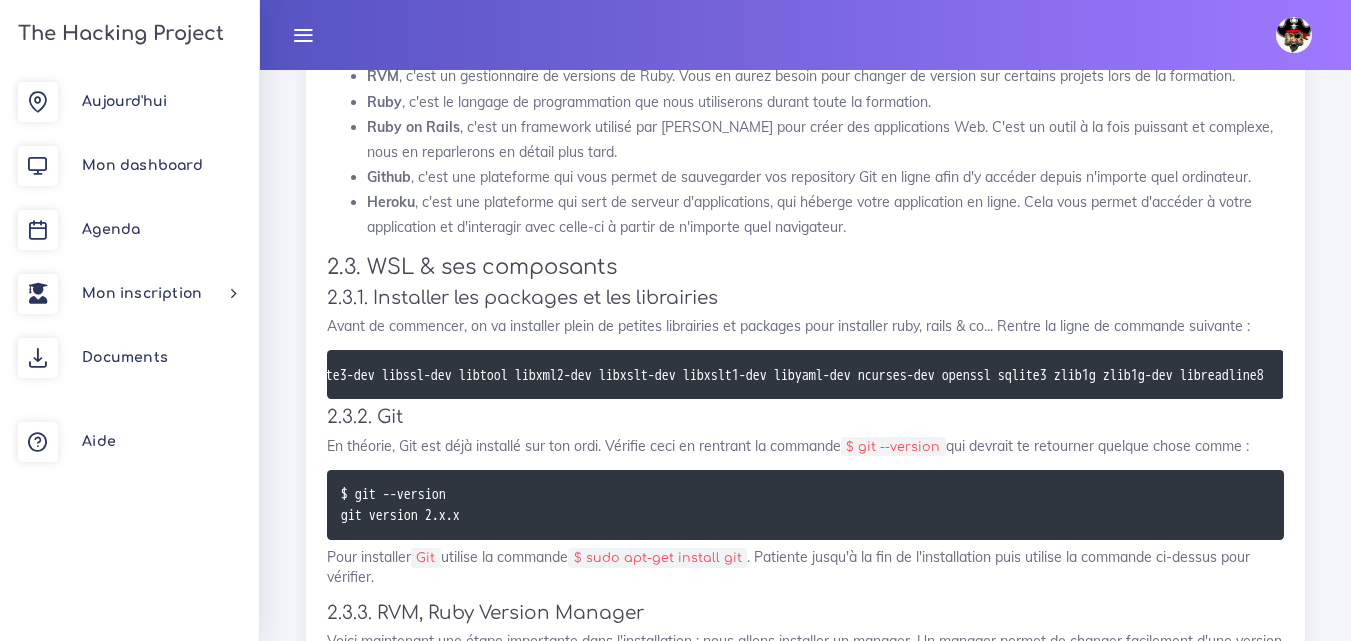 click on "Pour installer  Git  utilise la commande  $ sudo apt-get install git . Patiente jusqu'à la fin de l'installation puis utilise la commande ci-dessus pour vérifier." at bounding box center [805, 567] 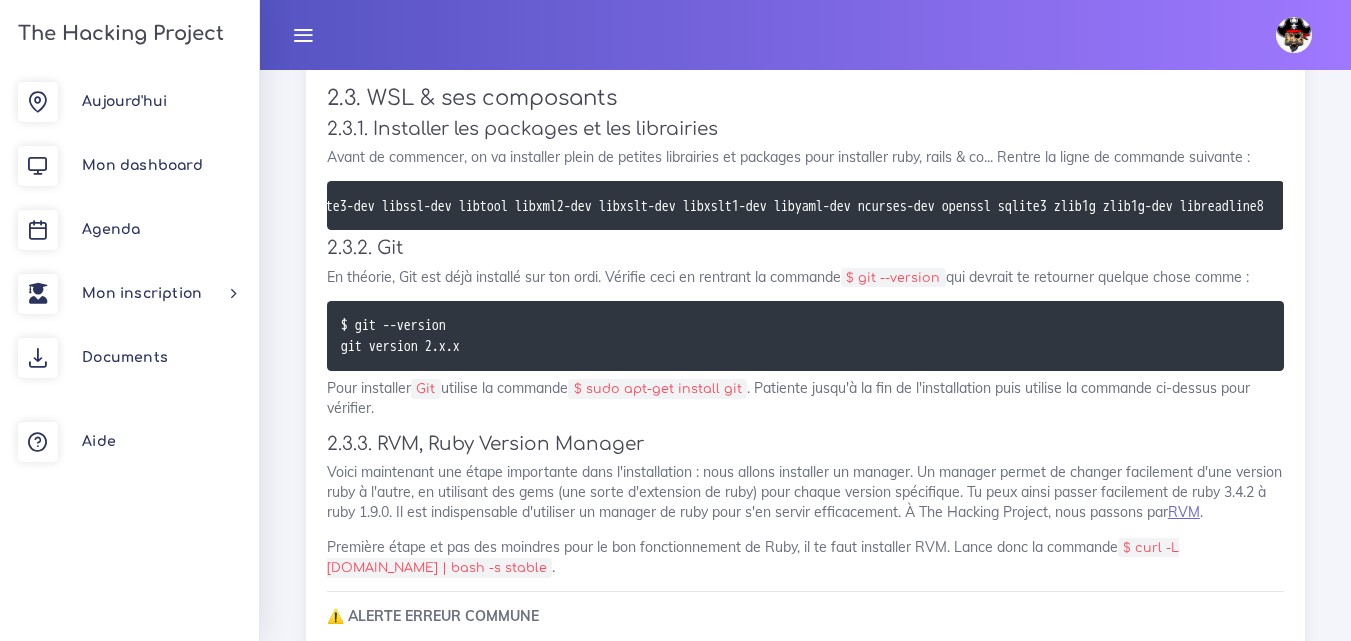 scroll, scrollTop: 20717, scrollLeft: 0, axis: vertical 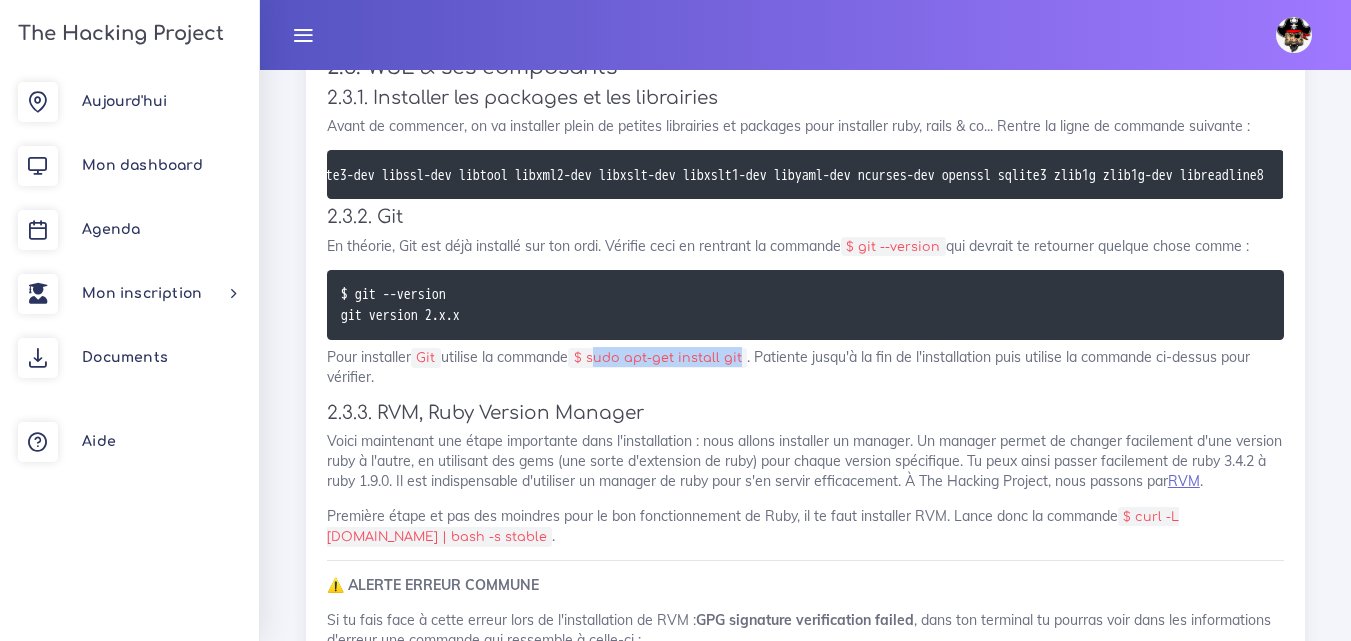 drag, startPoint x: 602, startPoint y: 324, endPoint x: 750, endPoint y: 320, distance: 148.05405 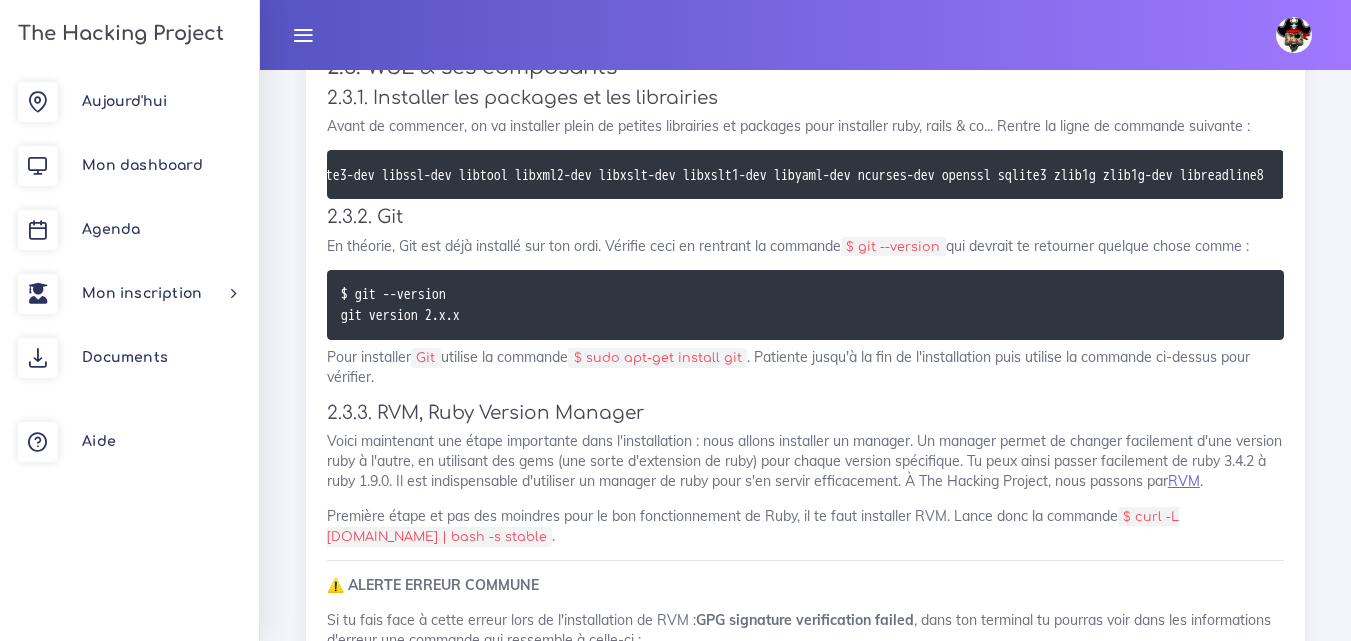drag, startPoint x: 719, startPoint y: 329, endPoint x: 643, endPoint y: 333, distance: 76.105194 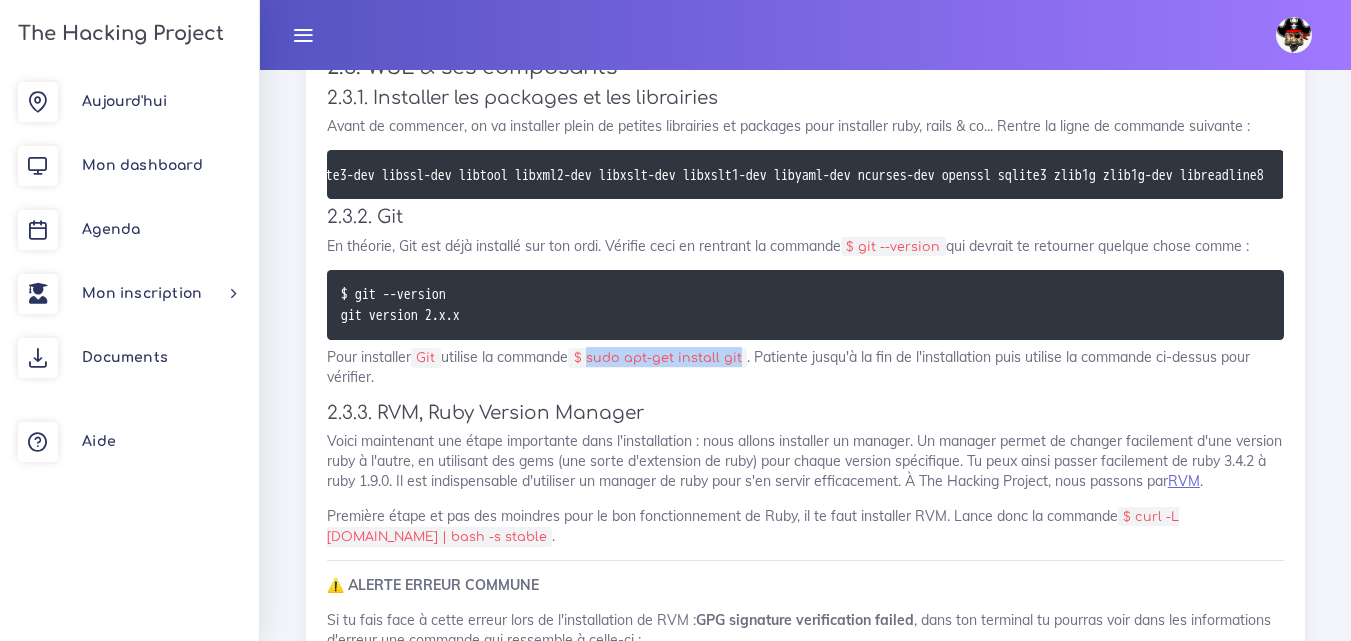 drag, startPoint x: 596, startPoint y: 327, endPoint x: 746, endPoint y: 321, distance: 150.11995 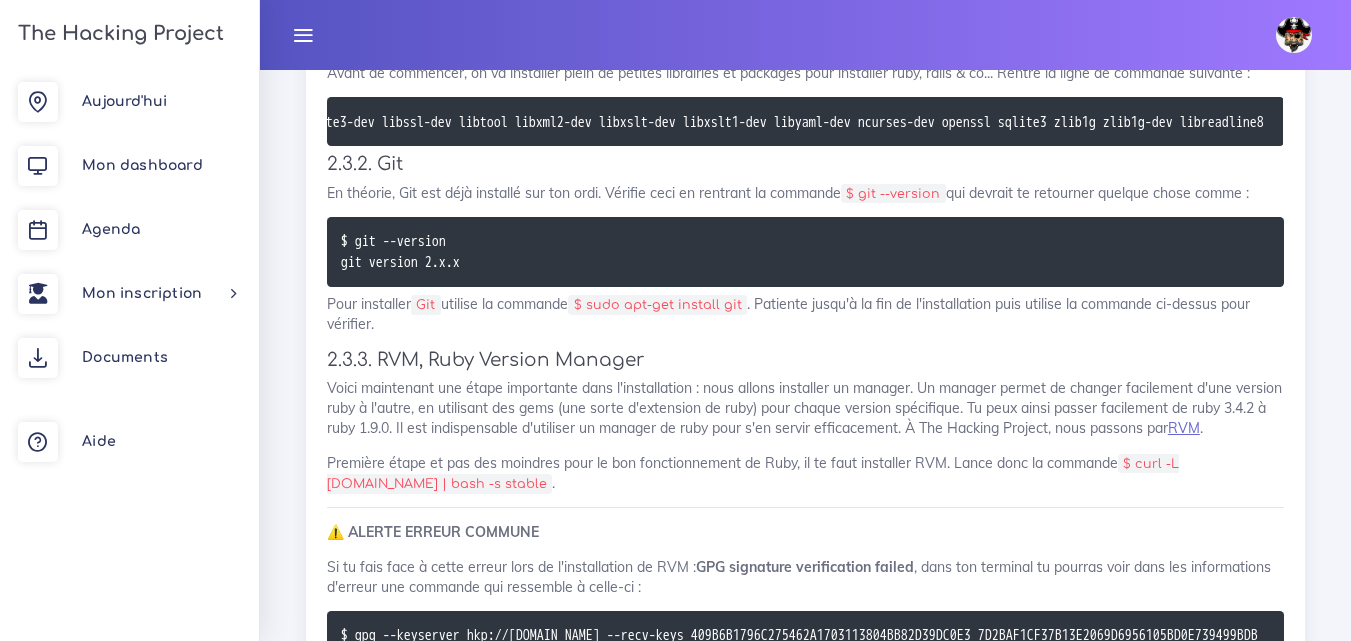 scroll, scrollTop: 20817, scrollLeft: 0, axis: vertical 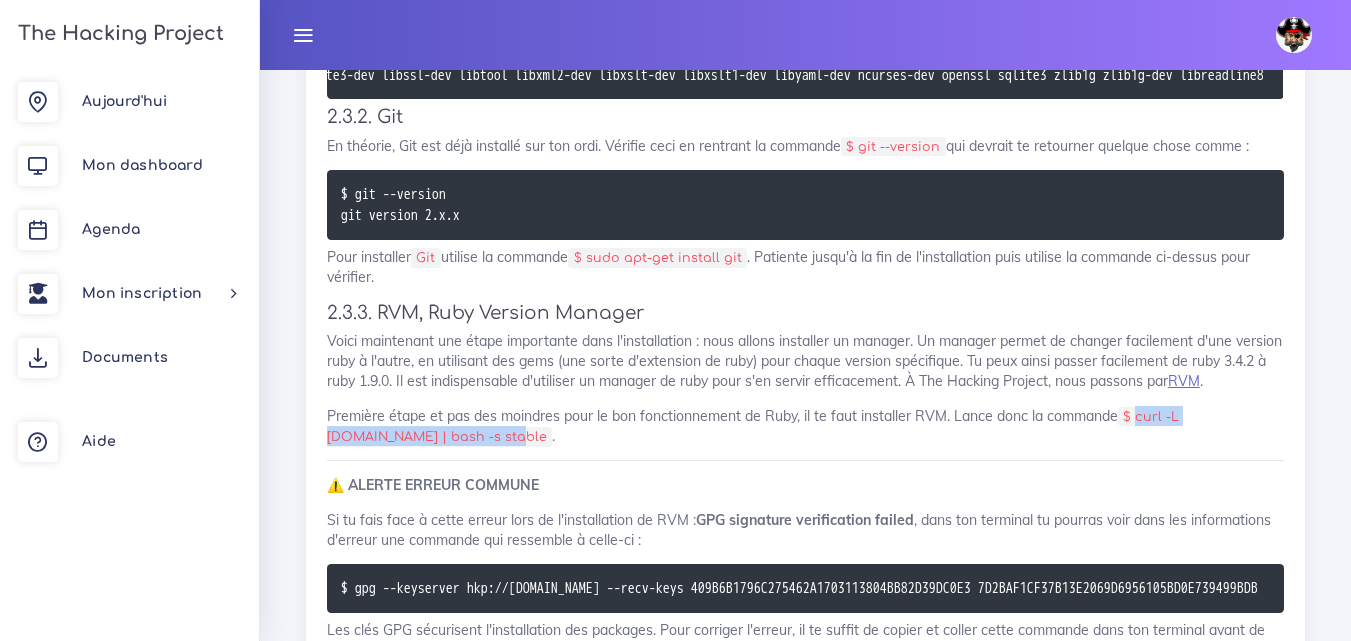drag, startPoint x: 1137, startPoint y: 386, endPoint x: 418, endPoint y: 407, distance: 719.30664 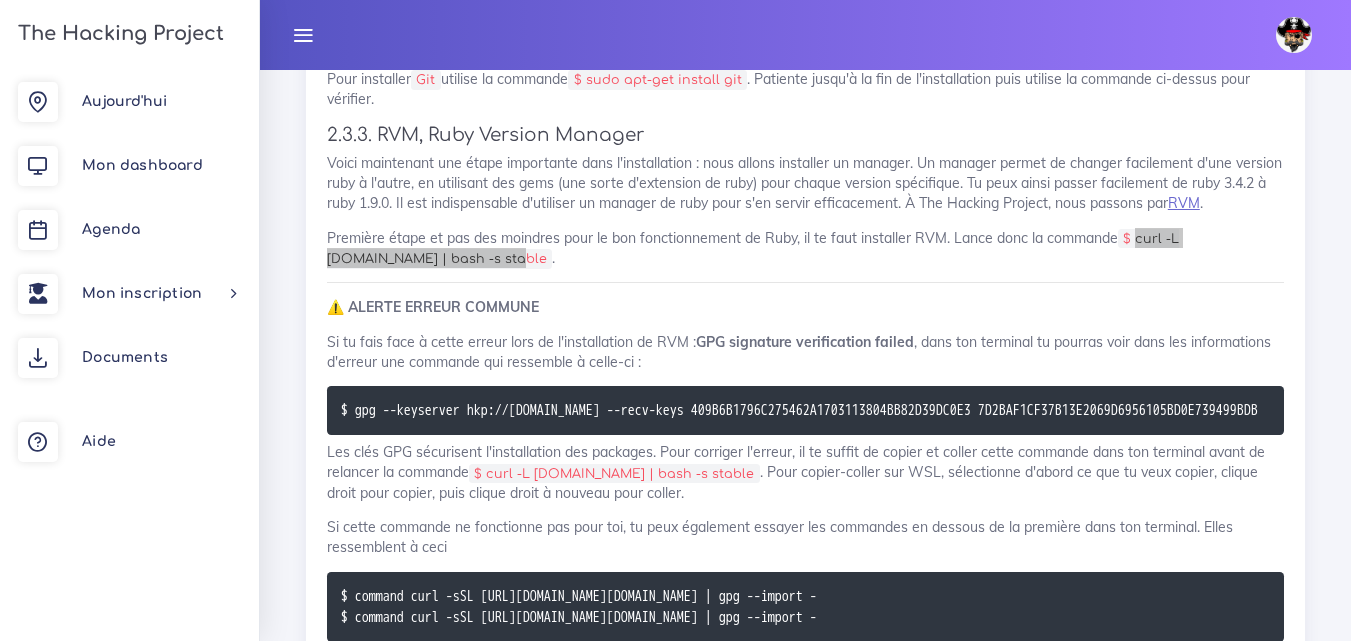 scroll, scrollTop: 21117, scrollLeft: 0, axis: vertical 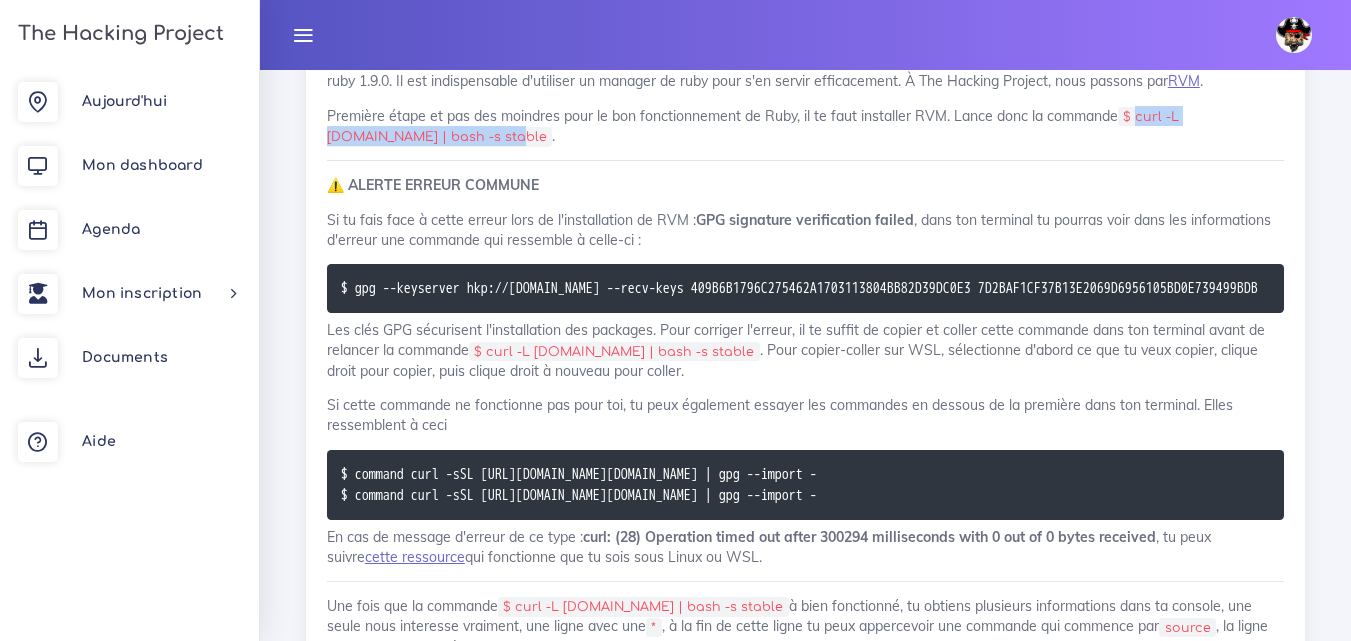 click on "Tes devoirs (bis) : Installfest pour Windows
Nous allons te montrer comment mettre en place WSL 2 sur ton ordinateur Windows 10. Ne le fait pas aujourd'hui, c'est un tuto pour ce week-end.
1. Installation de WSL
1.1. Introduction
Ne le fais pas tout de suite, c'est pour t'aider lors du projet de ce week-end.
Ce tutoriel a été réalisé par un corsaire de la session 10 : Julien. En guise de mission moussaillon, Julien a réalisé un tutoriel pour permettre à la communauté future de pouvoir faire une installation de Linux sans avoir à tout désinstaller. C'est aussi ça THP : la contribution à la communauté, le partage, et une formation qui vit avec ses élèves. Bref, voici le tutoriel.
Cette ressource peut te permettre de suivre THP en utilisant le Sous-système Linux Ubuntu pour Windows 10 (En anglais : Windows Subsytem Linux, abréviation : WSL)! et ainsi :
éviter l'achat d'un nouveau PC que tu n'utiliseras plus après THP
1.2. Historique" at bounding box center [805, -17790] 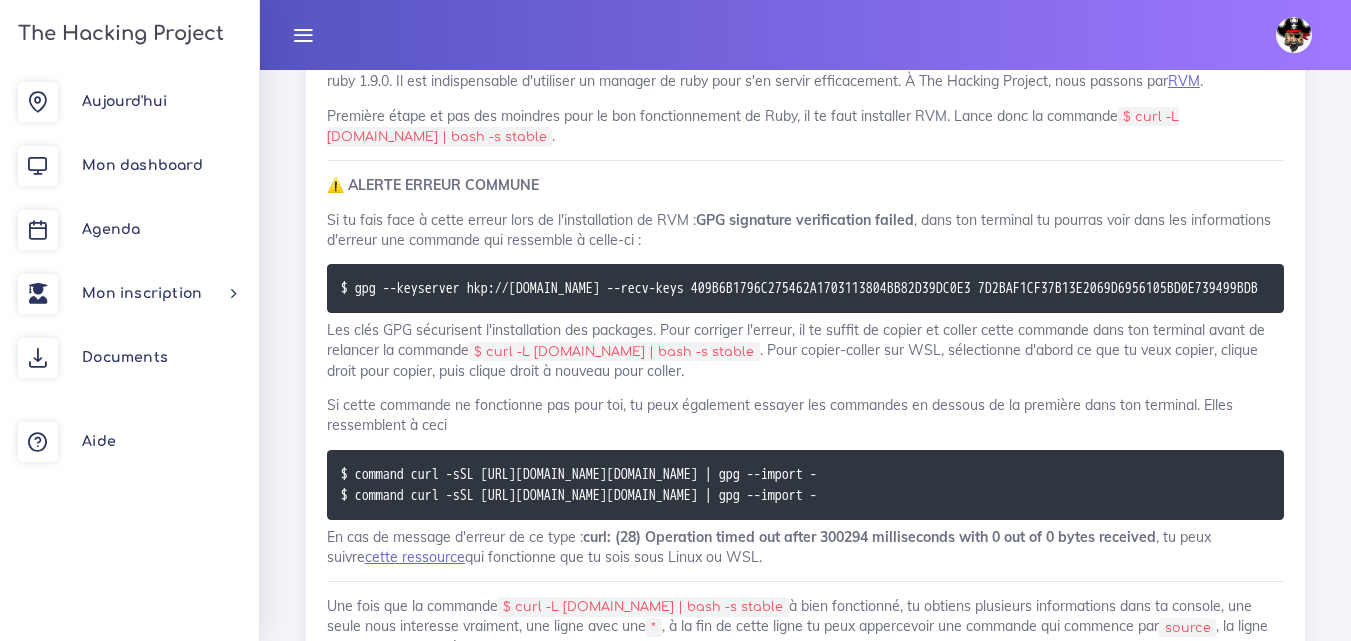 scroll, scrollTop: 0, scrollLeft: 139, axis: horizontal 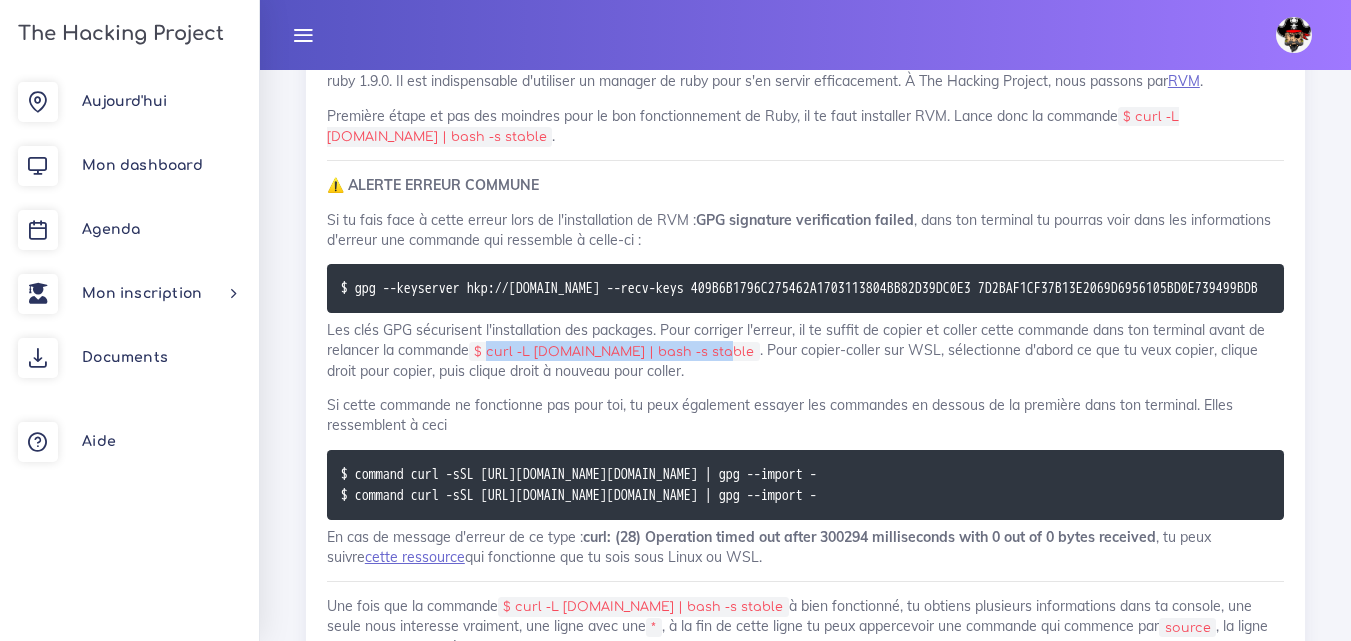 drag, startPoint x: 494, startPoint y: 331, endPoint x: 702, endPoint y: 337, distance: 208.08652 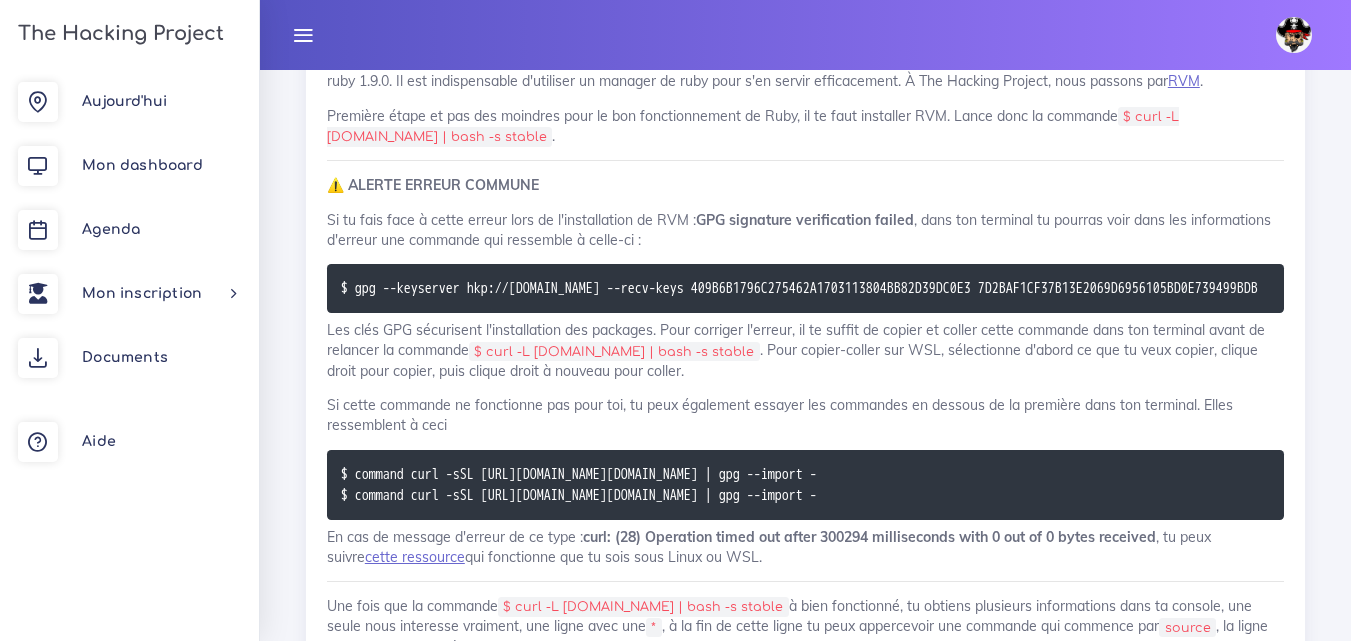 click on "$ command curl -sSL https://rvm.io/mpapis.asc | gpg --import -
$ command curl -sSL https://rvm.io/pkuczynski.asc | gpg --import -" at bounding box center [805, 485] 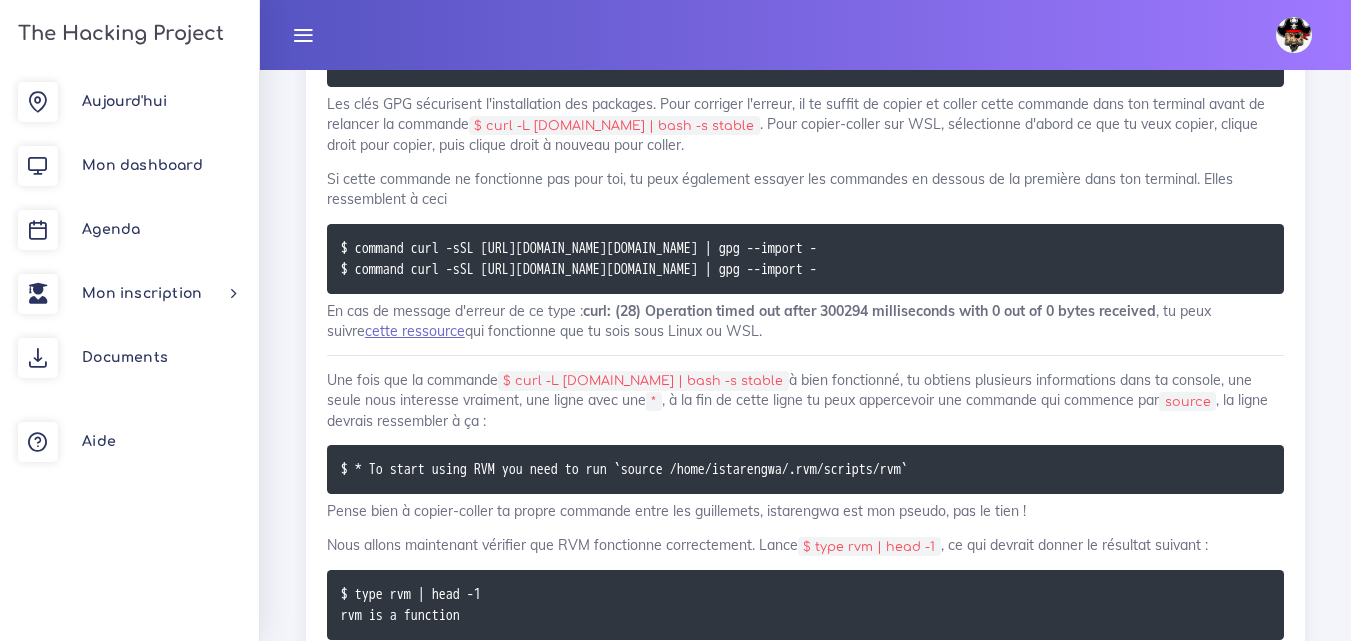scroll, scrollTop: 21517, scrollLeft: 0, axis: vertical 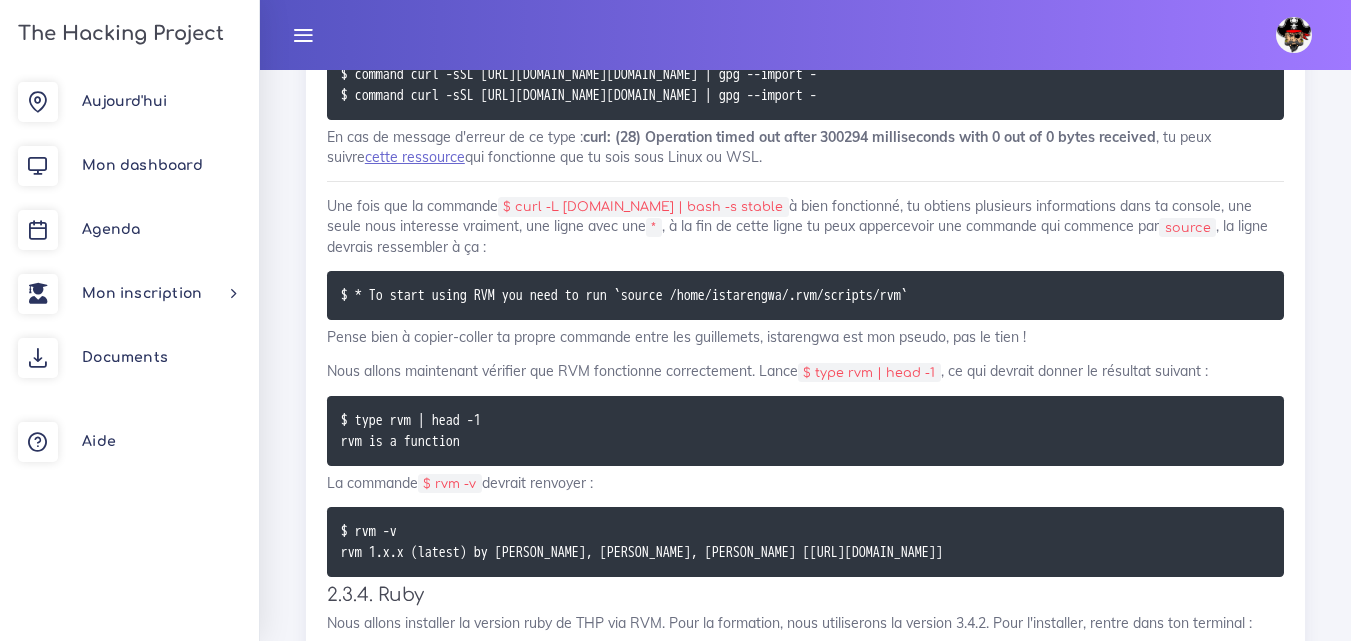 click on "Tes devoirs (bis) : Installfest pour Windows
Nous allons te montrer comment mettre en place WSL 2 sur ton ordinateur Windows 10. Ne le fait pas aujourd'hui, c'est un tuto pour ce week-end.
1. Installation de WSL
1.1. Introduction
Ne le fais pas tout de suite, c'est pour t'aider lors du projet de ce week-end.
Ce tutoriel a été réalisé par un corsaire de la session 10 : Julien. En guise de mission moussaillon, Julien a réalisé un tutoriel pour permettre à la communauté future de pouvoir faire une installation de Linux sans avoir à tout désinstaller. C'est aussi ça THP : la contribution à la communauté, le partage, et une formation qui vit avec ses élèves. Bref, voici le tutoriel.
Cette ressource peut te permettre de suivre THP en utilisant le Sous-système Linux Ubuntu pour Windows 10 (En anglais : Windows Subsytem Linux, abréviation : WSL)! et ainsi :
éviter l'achat d'un nouveau PC que tu n'utiliseras plus après THP
1.2. Historique" at bounding box center (805, -18190) 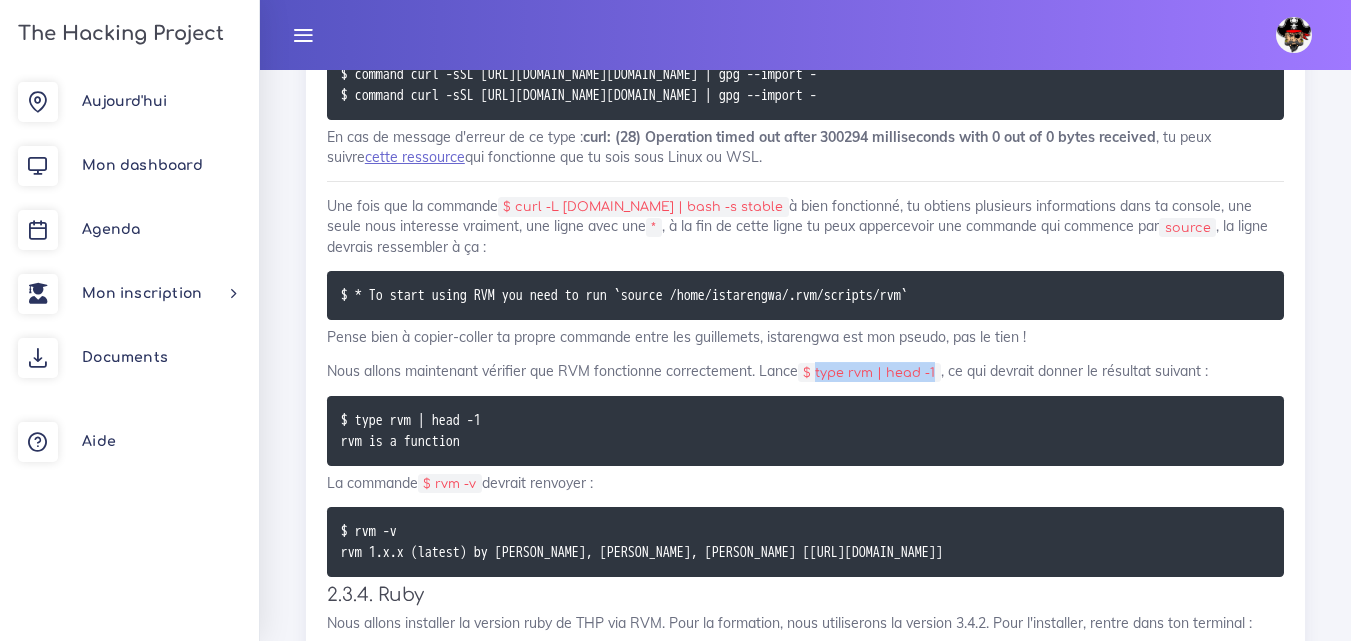 drag, startPoint x: 818, startPoint y: 359, endPoint x: 937, endPoint y: 363, distance: 119.06721 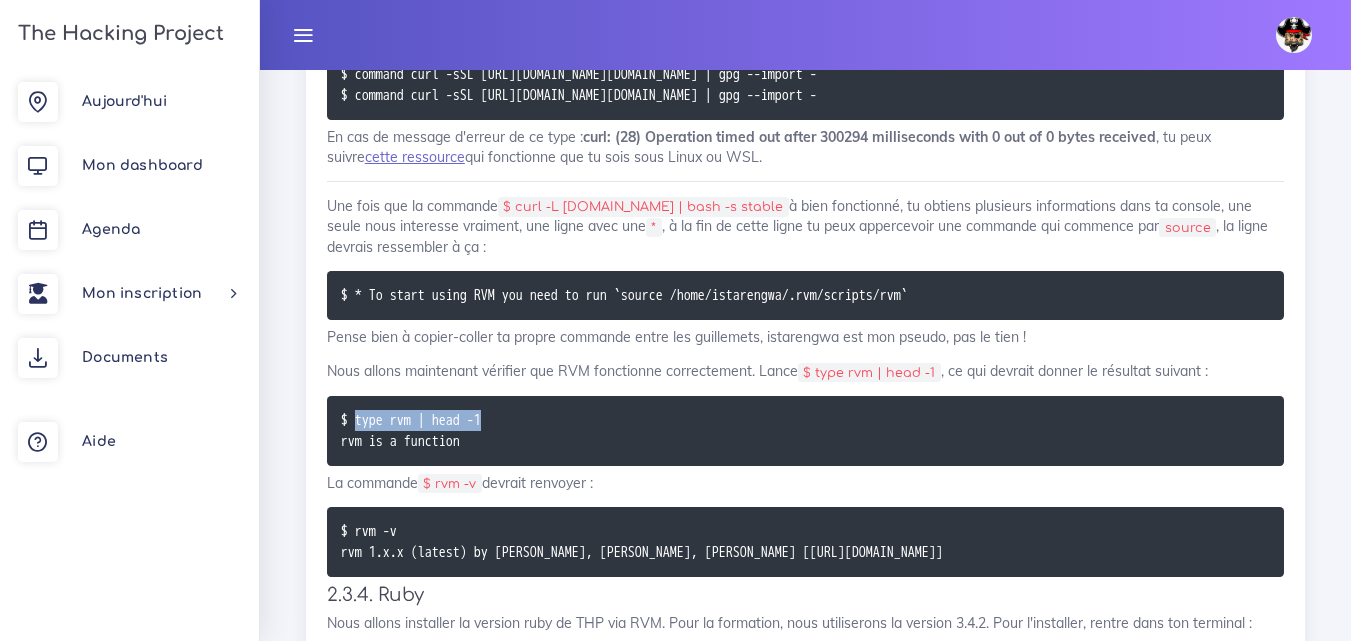 drag, startPoint x: 363, startPoint y: 403, endPoint x: 502, endPoint y: 410, distance: 139.17615 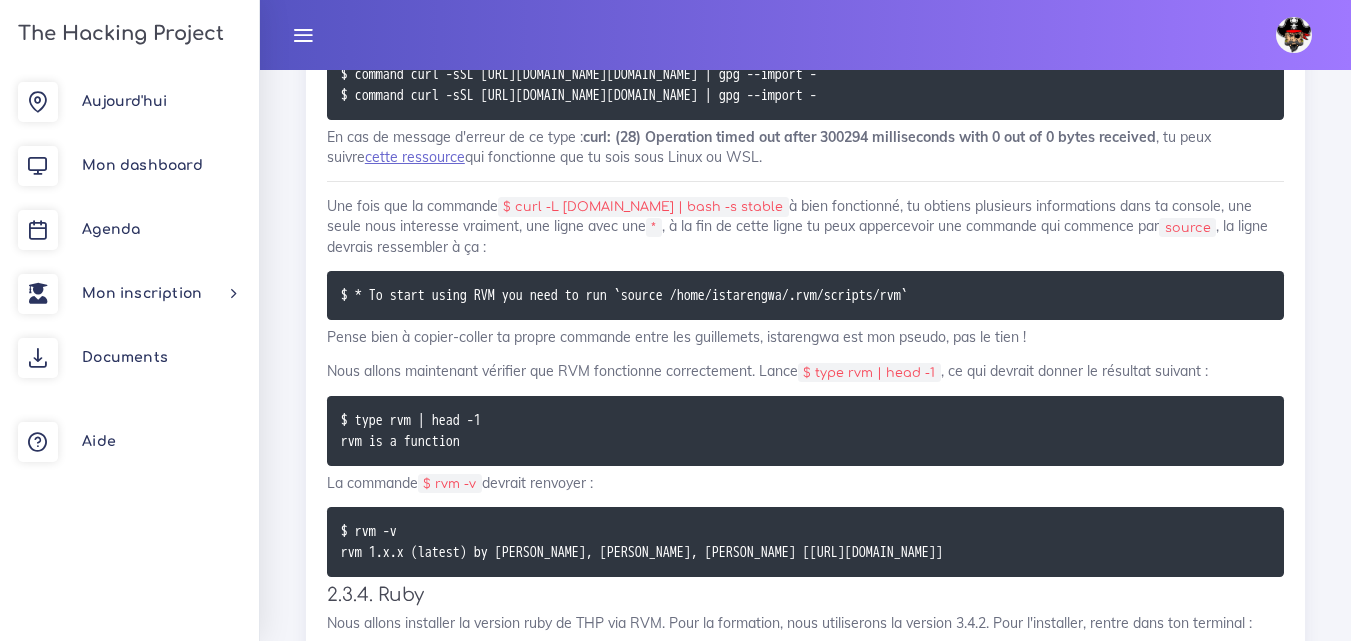 click on "$ type rvm | head -1" at bounding box center [869, 373] 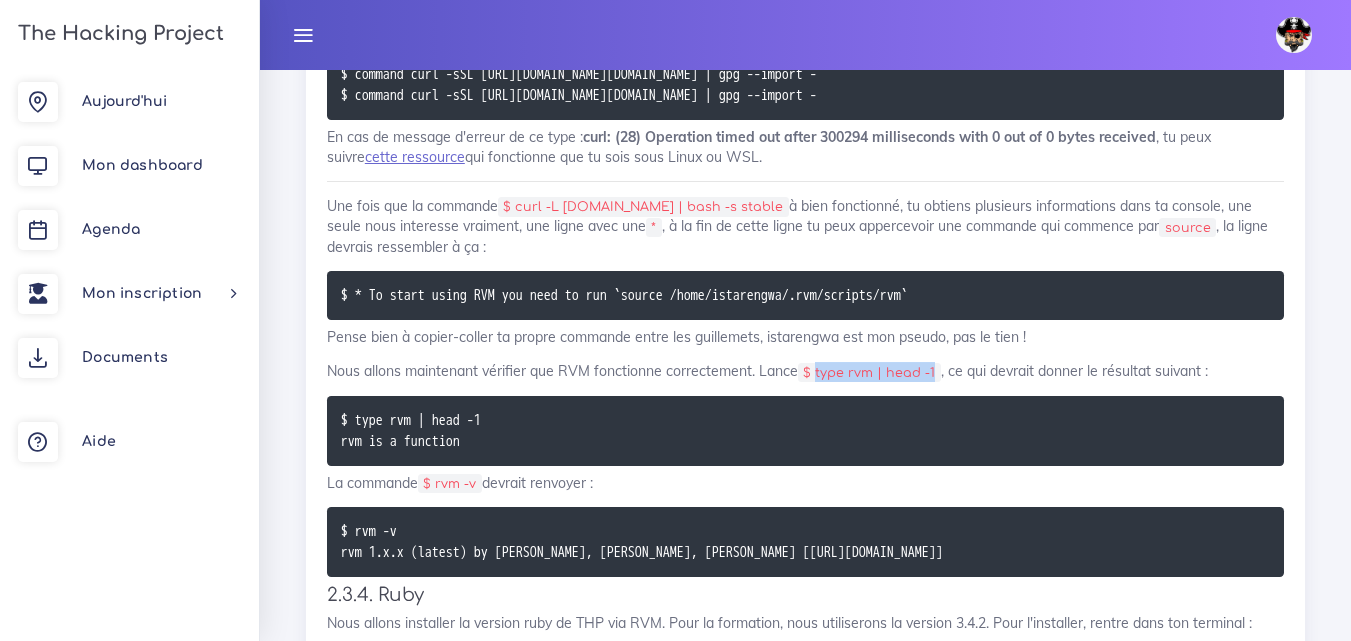 drag, startPoint x: 817, startPoint y: 354, endPoint x: 940, endPoint y: 354, distance: 123 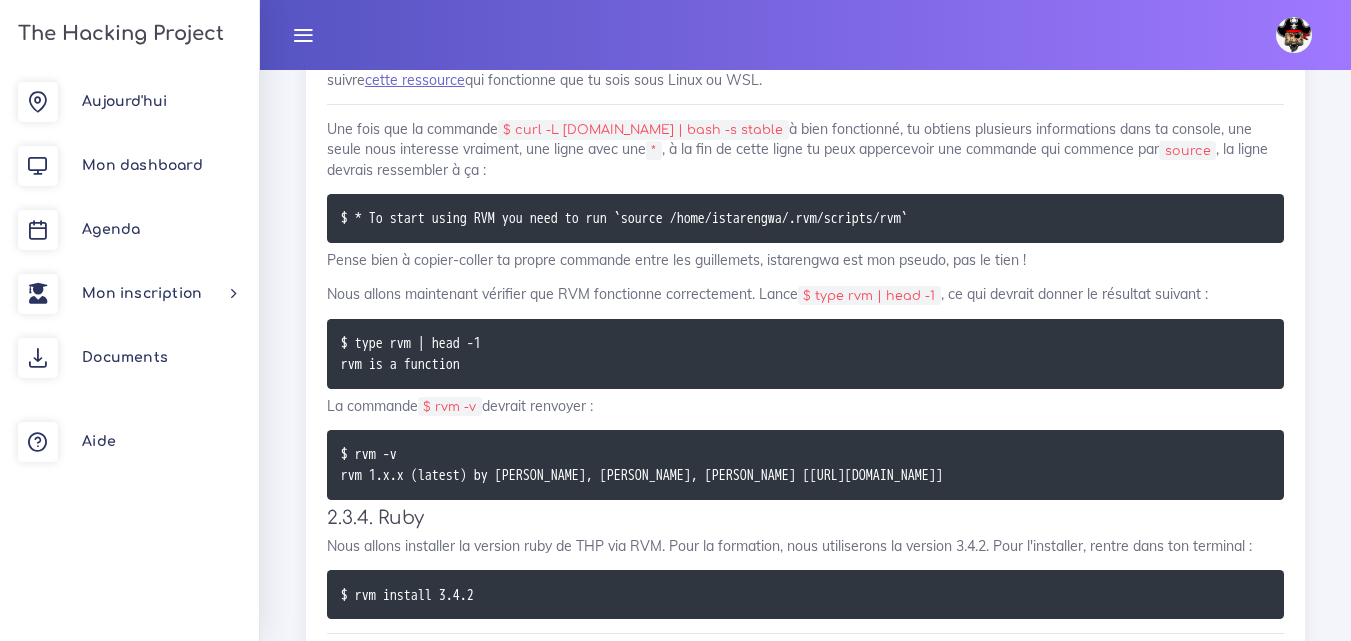 scroll, scrollTop: 21717, scrollLeft: 0, axis: vertical 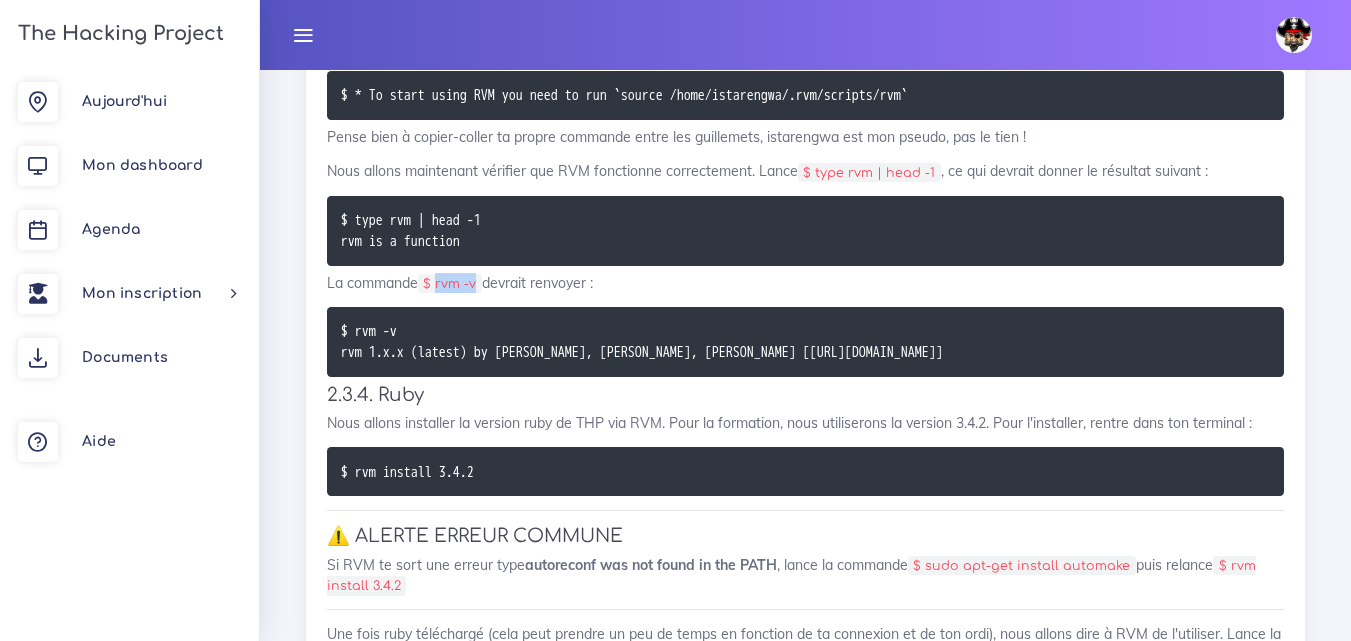 drag, startPoint x: 439, startPoint y: 265, endPoint x: 479, endPoint y: 265, distance: 40 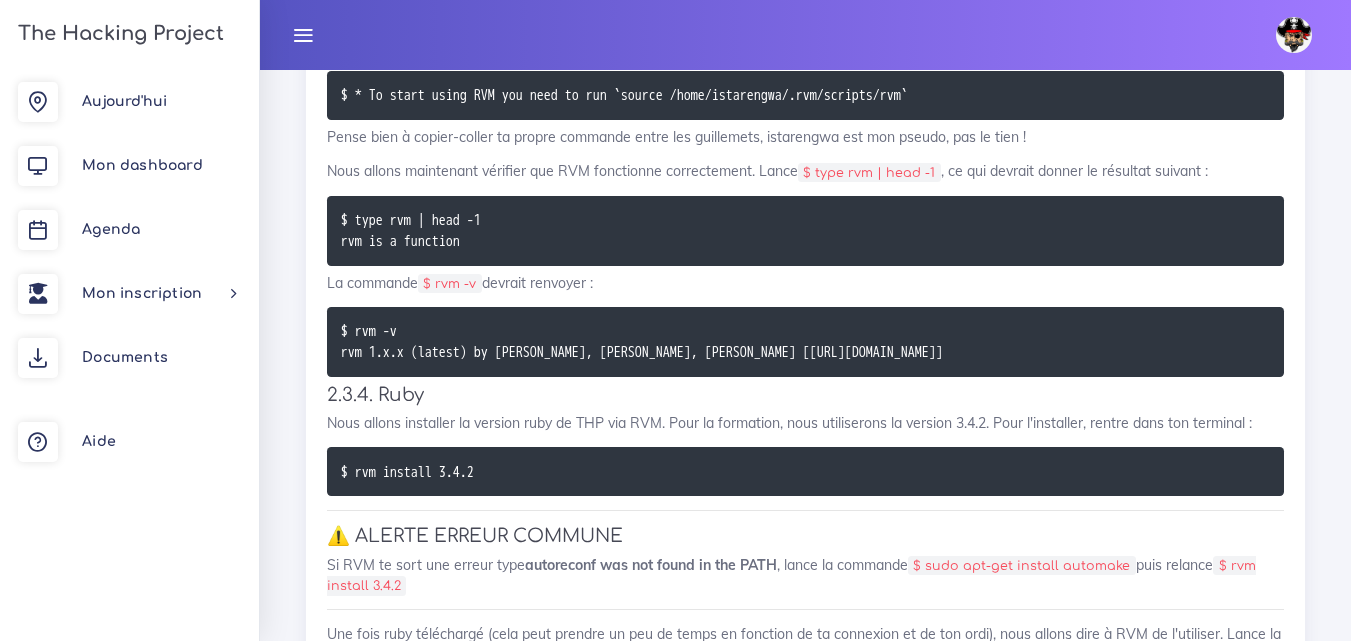 click on "⚠️ ALERTE ERREUR COMMUNE" at bounding box center (805, 536) 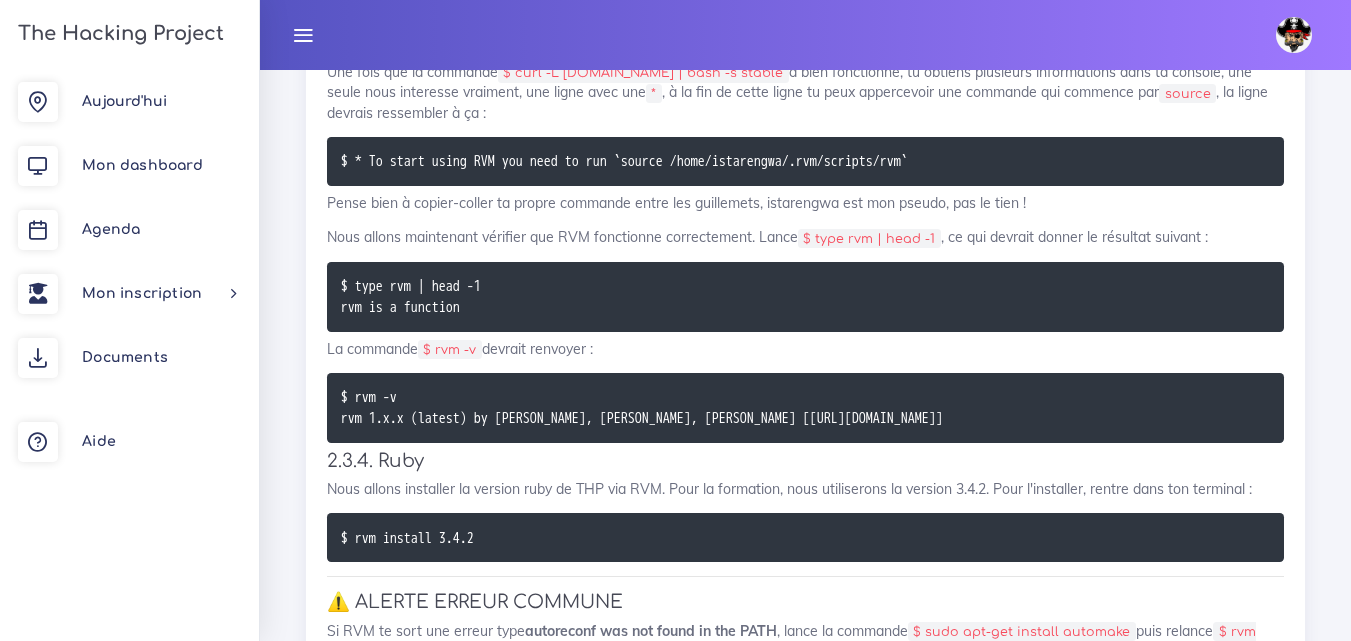 scroll, scrollTop: 21617, scrollLeft: 0, axis: vertical 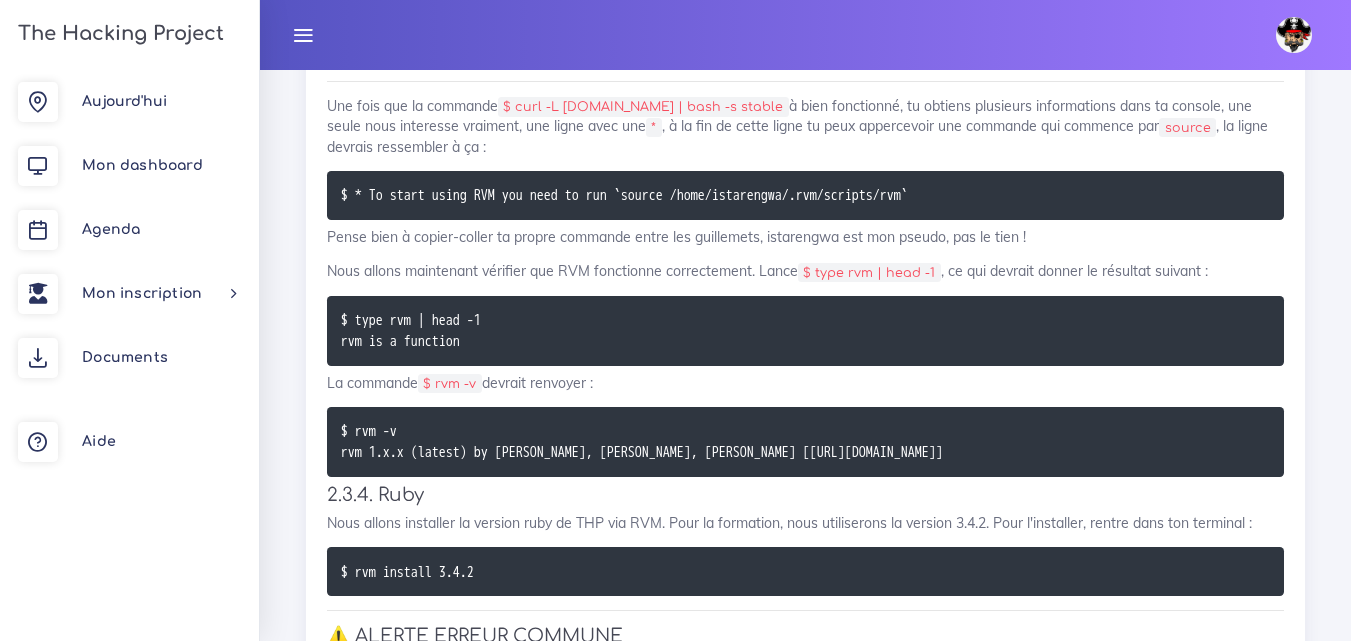 click on "Nous allons maintenant vérifier que RVM fonctionne correctement. Lance  $ type rvm | head -1 , ce qui devrait donner le résultat suivant :" at bounding box center (805, 271) 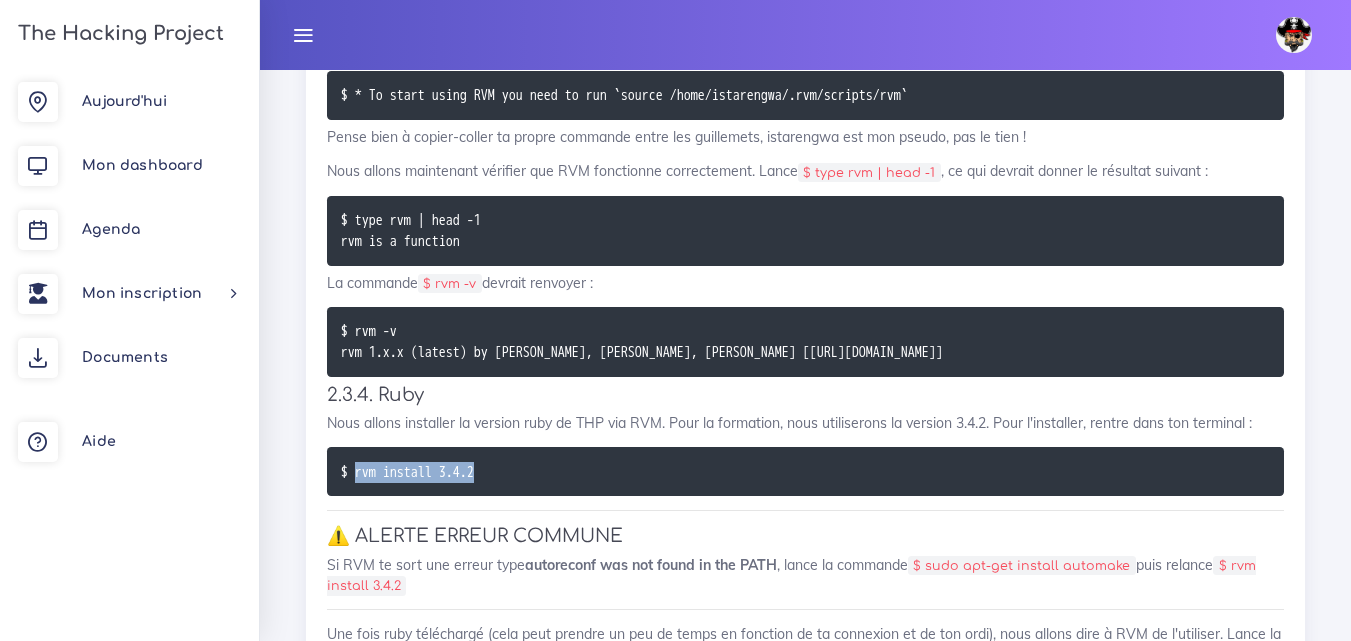drag, startPoint x: 354, startPoint y: 458, endPoint x: 504, endPoint y: 450, distance: 150.21318 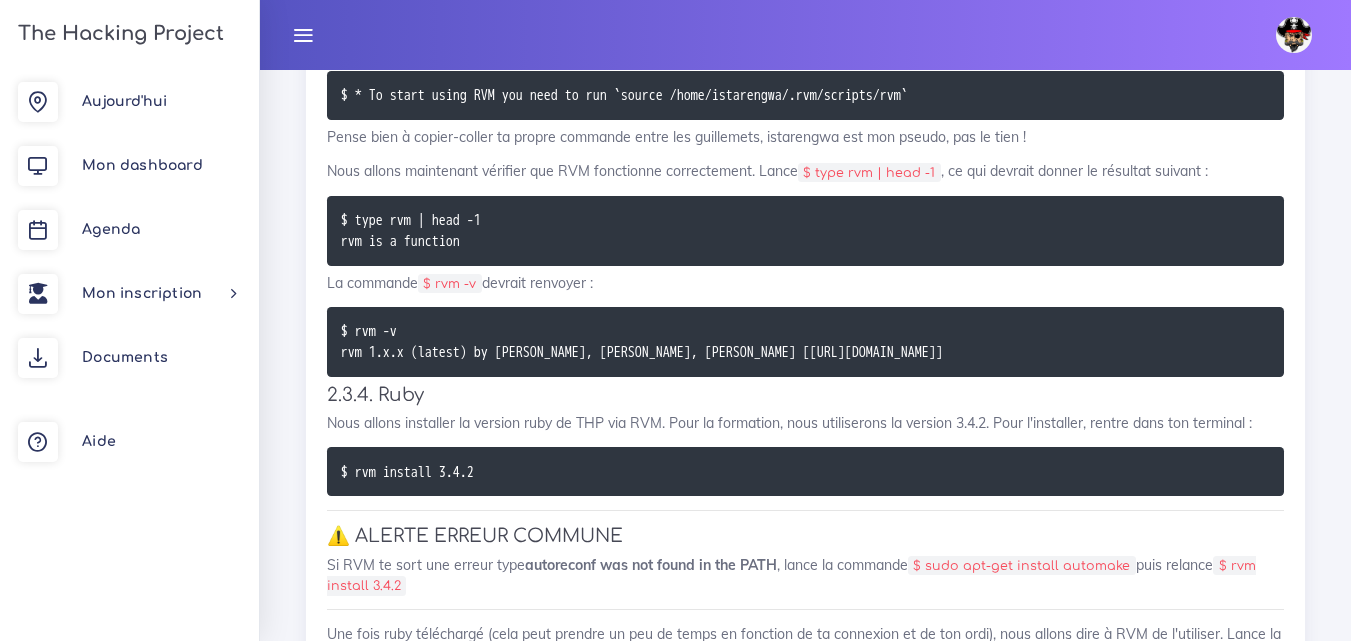 scroll, scrollTop: 21817, scrollLeft: 0, axis: vertical 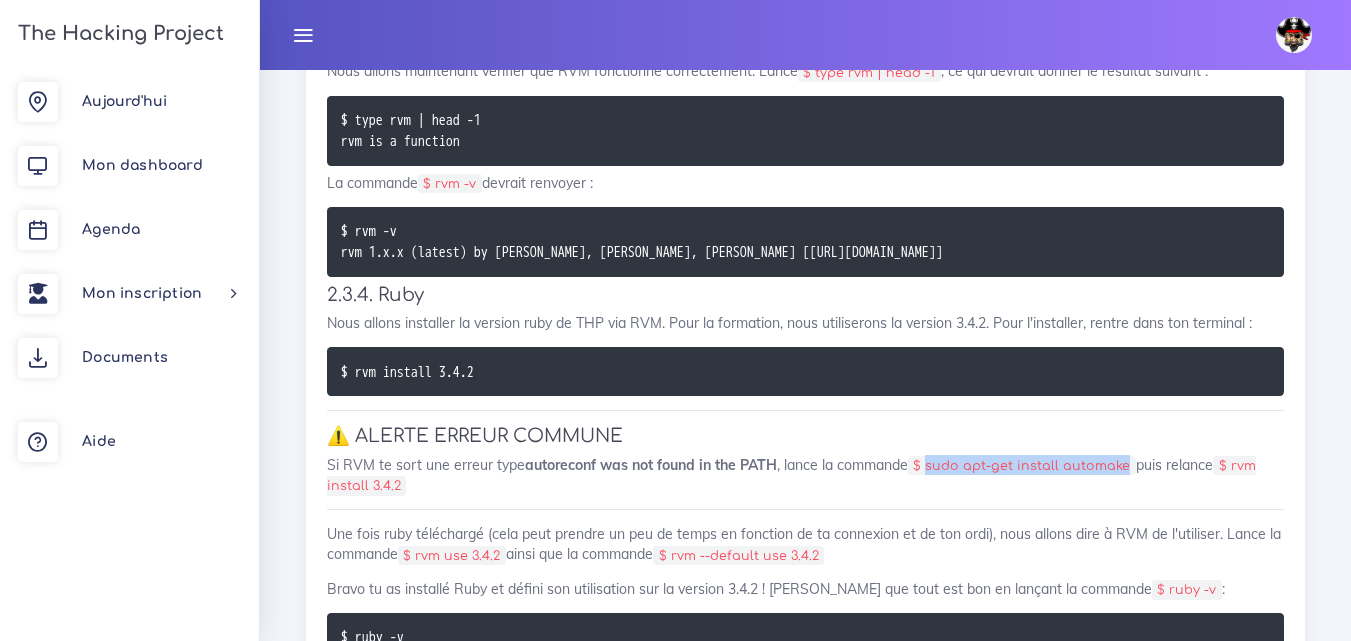 drag, startPoint x: 934, startPoint y: 446, endPoint x: 1135, endPoint y: 439, distance: 201.12186 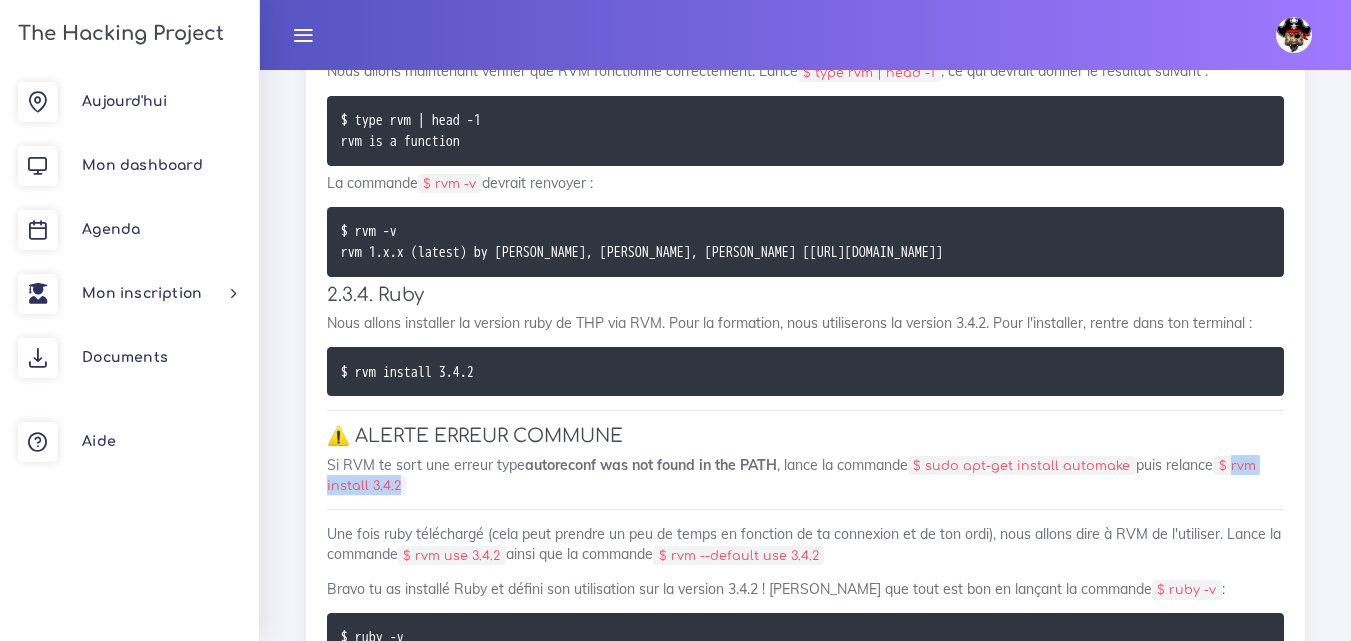 drag, startPoint x: 1237, startPoint y: 445, endPoint x: 1257, endPoint y: 464, distance: 27.58623 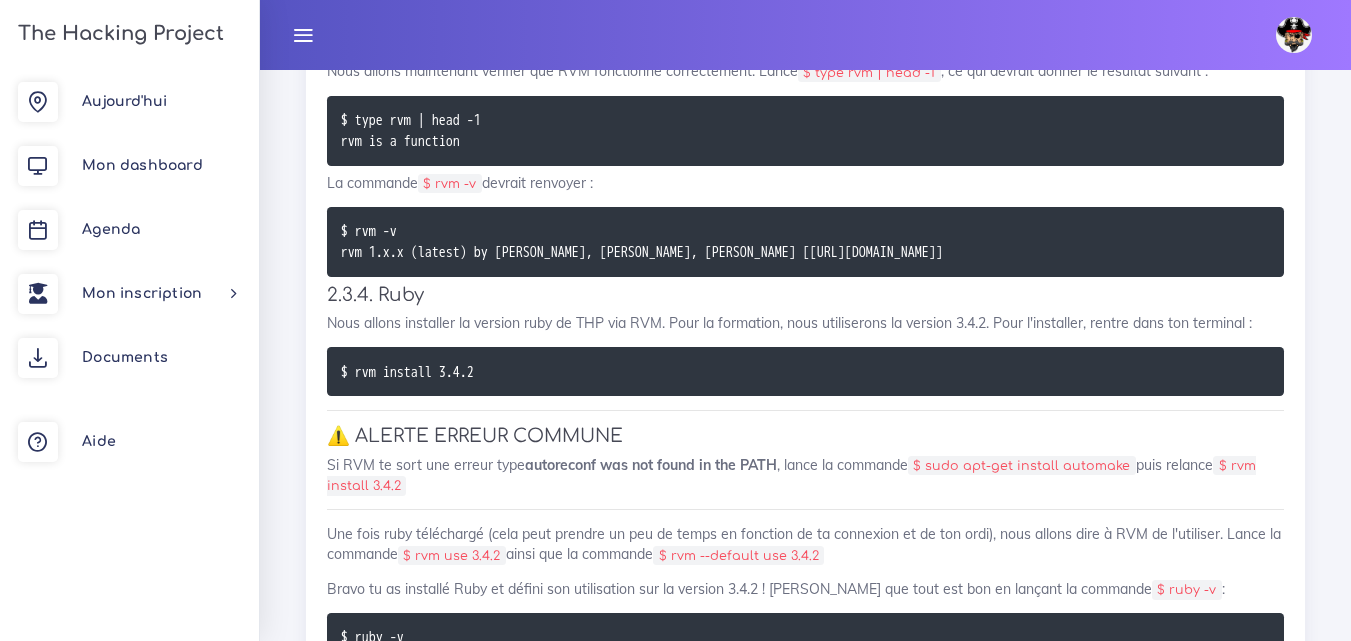 click on "Tes devoirs (bis) : Installfest pour Windows
Nous allons te montrer comment mettre en place WSL 2 sur ton ordinateur Windows 10. Ne le fait pas aujourd'hui, c'est un tuto pour ce week-end.
1. Installation de WSL
1.1. Introduction
Ne le fais pas tout de suite, c'est pour t'aider lors du projet de ce week-end.
Ce tutoriel a été réalisé par un corsaire de la session 10 : Julien. En guise de mission moussaillon, Julien a réalisé un tutoriel pour permettre à la communauté future de pouvoir faire une installation de Linux sans avoir à tout désinstaller. C'est aussi ça THP : la contribution à la communauté, le partage, et une formation qui vit avec ses élèves. Bref, voici le tutoriel.
Cette ressource peut te permettre de suivre THP en utilisant le Sous-système Linux Ubuntu pour Windows 10 (En anglais : Windows Subsytem Linux, abréviation : WSL)! et ainsi :
éviter l'achat d'un nouveau PC que tu n'utiliseras plus après THP
1.2. Historique" at bounding box center (805, -18490) 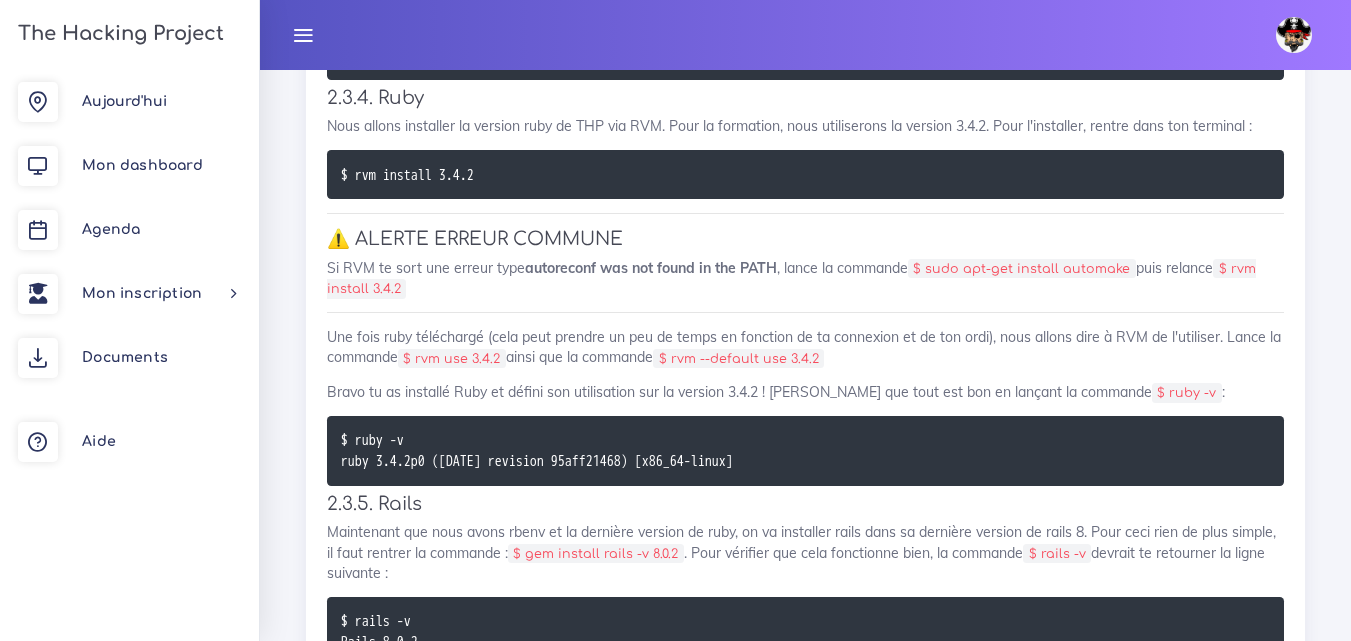 scroll, scrollTop: 22017, scrollLeft: 0, axis: vertical 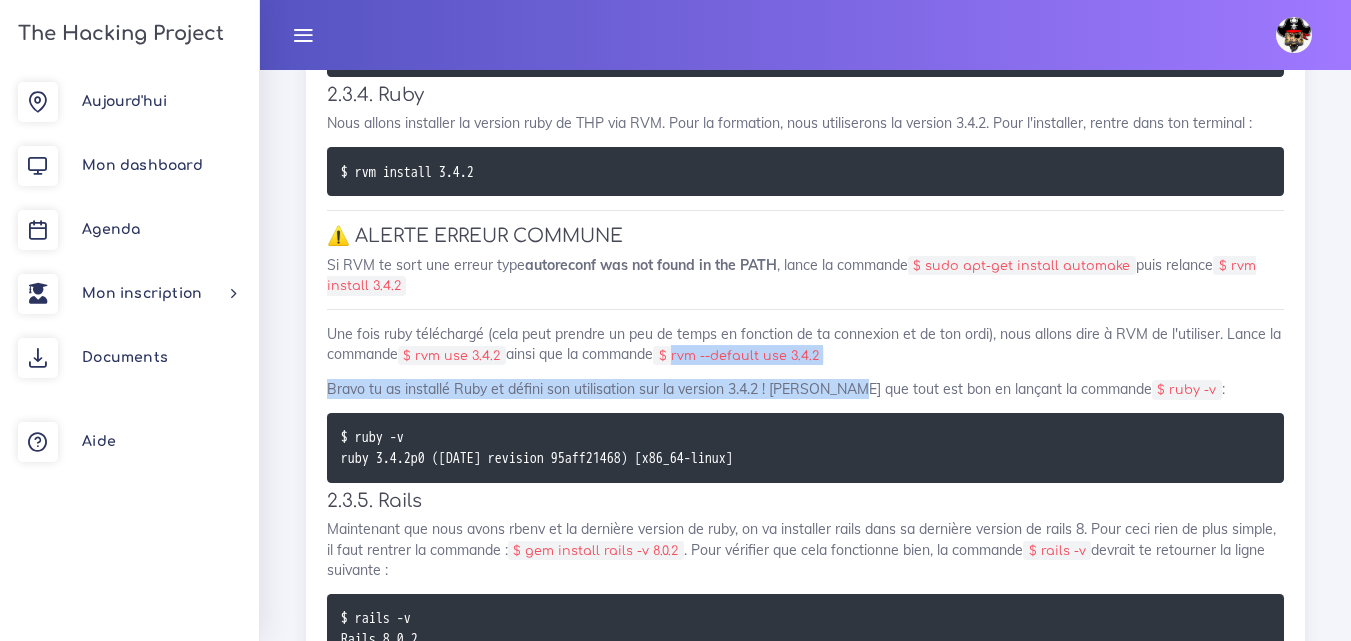 drag, startPoint x: 683, startPoint y: 341, endPoint x: 844, endPoint y: 356, distance: 161.69725 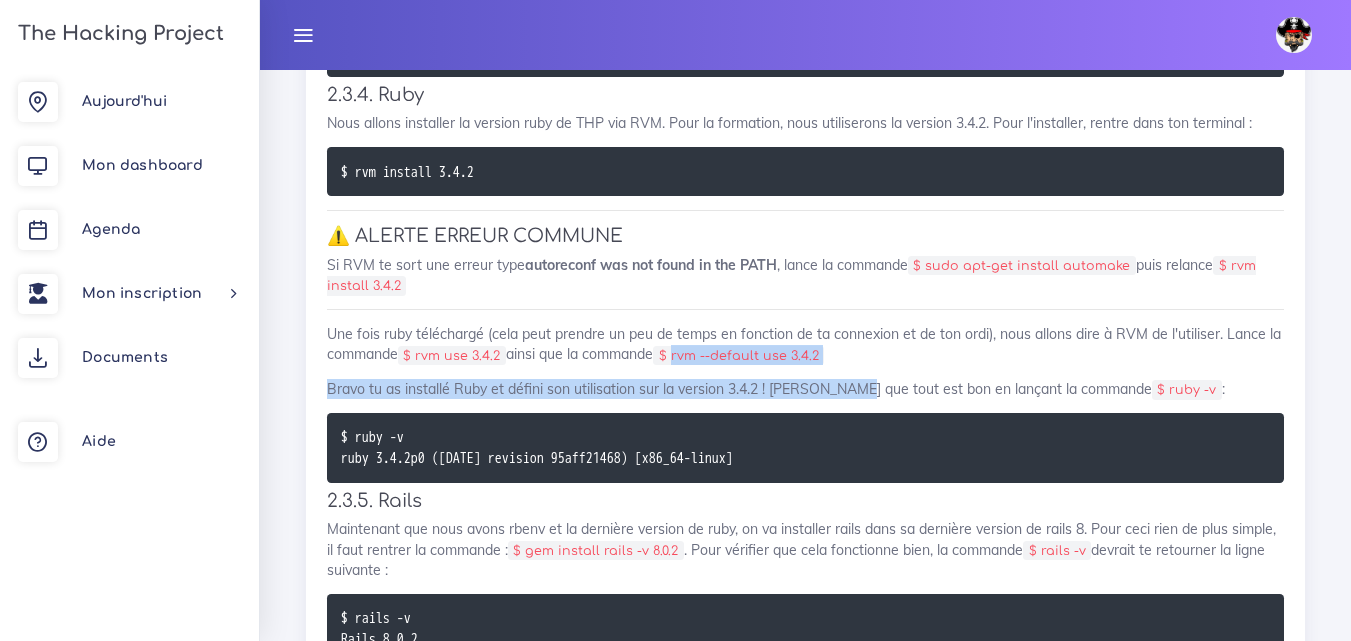 click on "Tes devoirs (bis) : Installfest pour Windows
Nous allons te montrer comment mettre en place WSL 2 sur ton ordinateur Windows 10. Ne le fait pas aujourd'hui, c'est un tuto pour ce week-end.
1. Installation de WSL
1.1. Introduction
Ne le fais pas tout de suite, c'est pour t'aider lors du projet de ce week-end.
Ce tutoriel a été réalisé par un corsaire de la session 10 : Julien. En guise de mission moussaillon, Julien a réalisé un tutoriel pour permettre à la communauté future de pouvoir faire une installation de Linux sans avoir à tout désinstaller. C'est aussi ça THP : la contribution à la communauté, le partage, et une formation qui vit avec ses élèves. Bref, voici le tutoriel.
Cette ressource peut te permettre de suivre THP en utilisant le Sous-système Linux Ubuntu pour Windows 10 (En anglais : Windows Subsytem Linux, abréviation : WSL)! et ainsi :
éviter l'achat d'un nouveau PC que tu n'utiliseras plus après THP
1.2. Historique" at bounding box center [805, -18690] 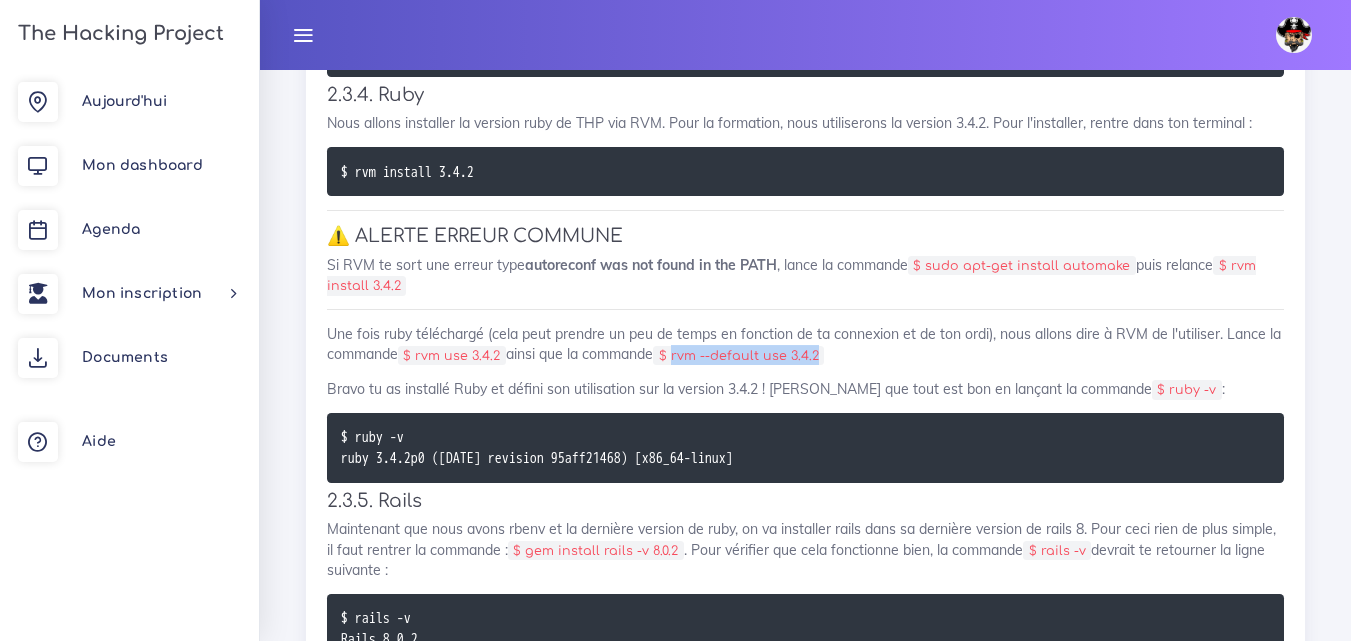 drag, startPoint x: 684, startPoint y: 337, endPoint x: 827, endPoint y: 343, distance: 143.12582 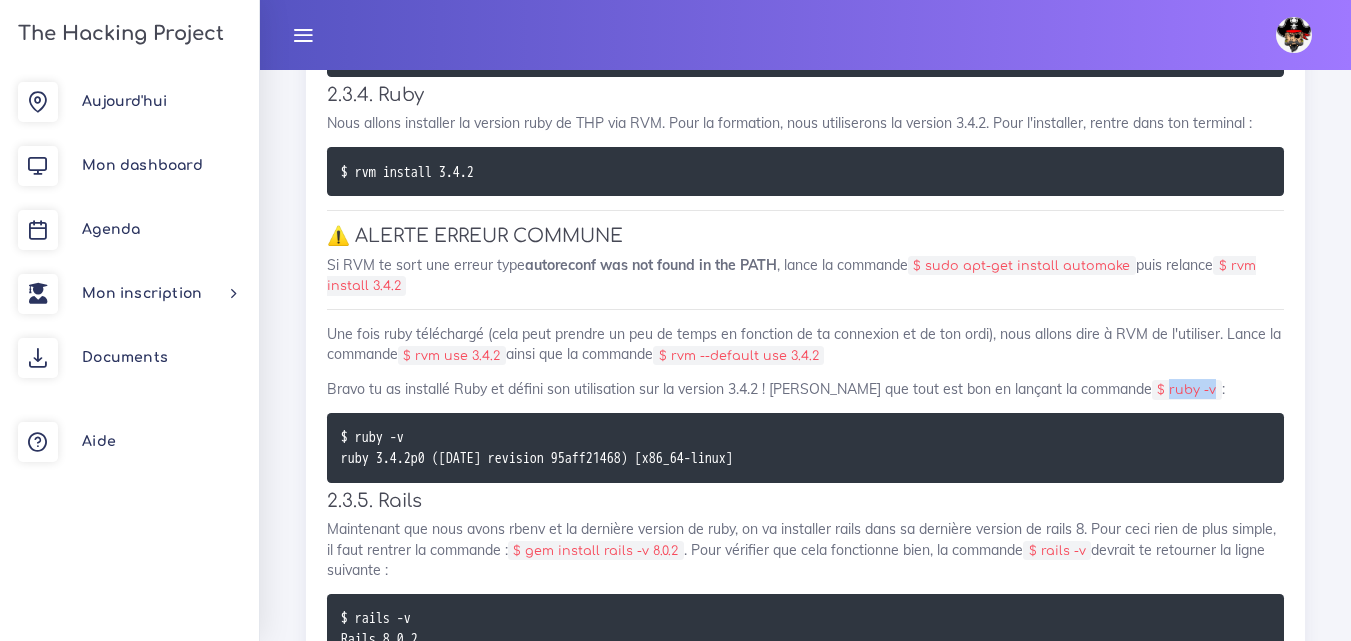 drag, startPoint x: 1104, startPoint y: 373, endPoint x: 1150, endPoint y: 358, distance: 48.38388 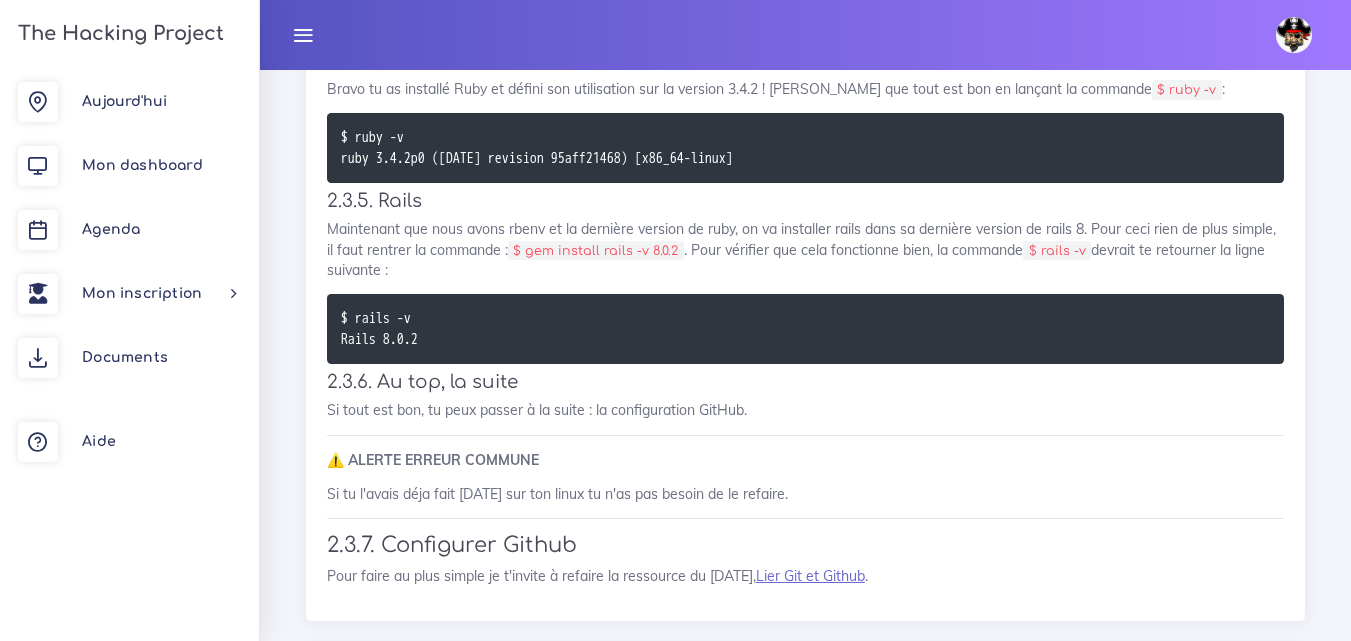 scroll, scrollTop: 22217, scrollLeft: 0, axis: vertical 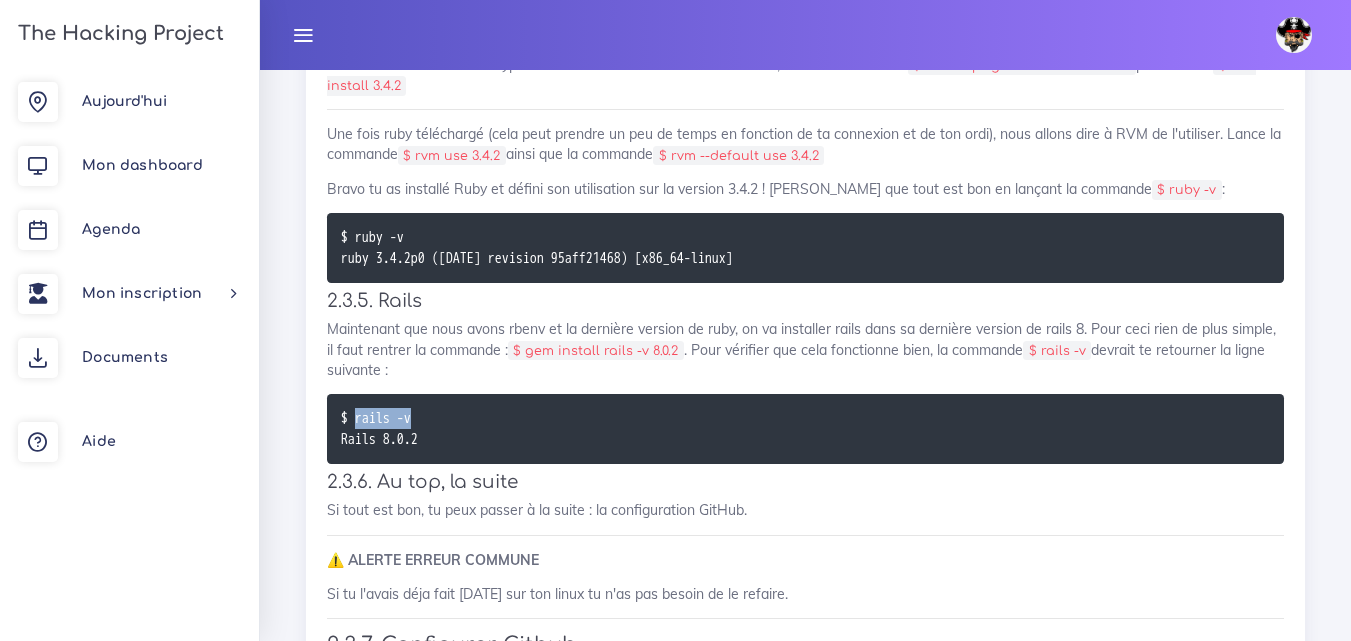 drag, startPoint x: 356, startPoint y: 399, endPoint x: 422, endPoint y: 398, distance: 66.007576 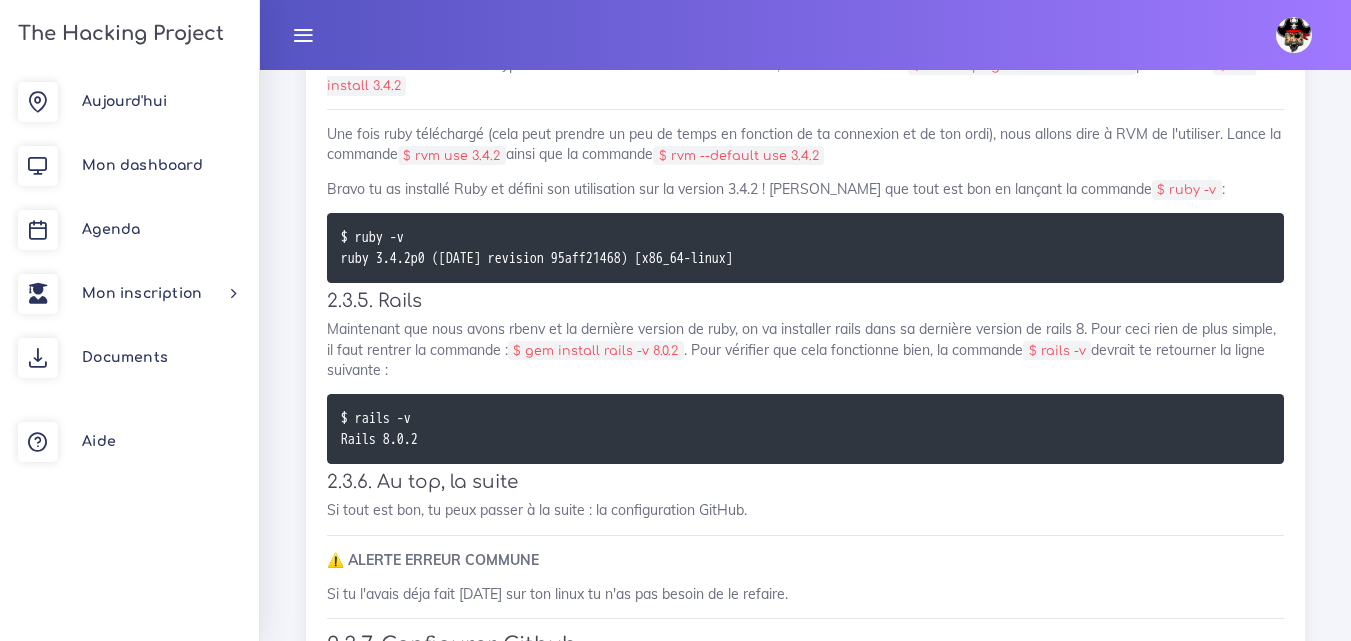 click on "$ ruby -v
ruby 3.4.2p0 (2020-12-25 revision 95aff21468) [x86_64-linux]" at bounding box center [805, 248] 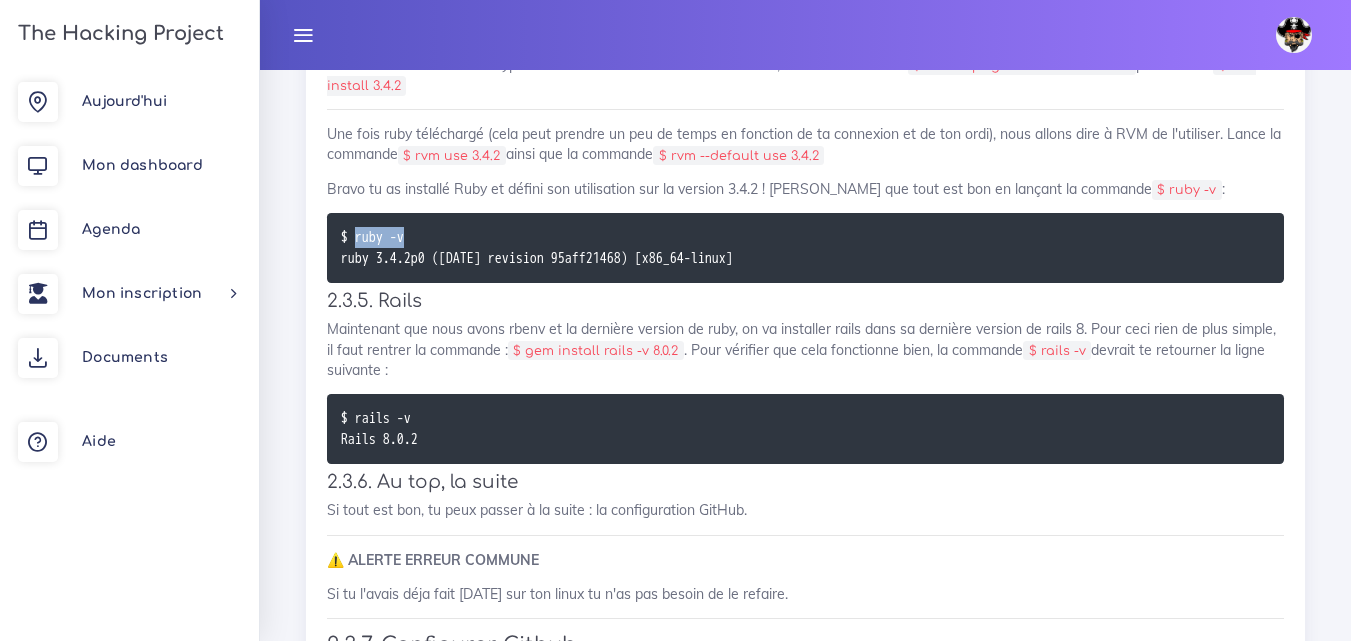 drag, startPoint x: 357, startPoint y: 219, endPoint x: 415, endPoint y: 215, distance: 58.137768 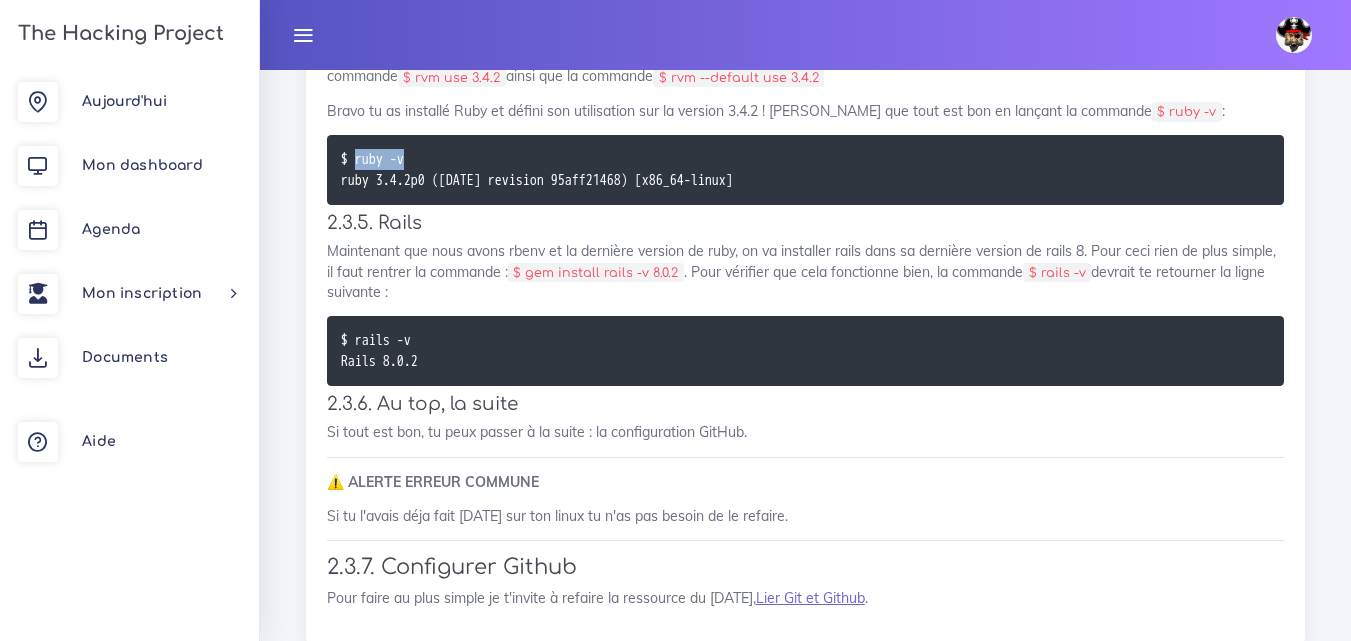 scroll, scrollTop: 22117, scrollLeft: 0, axis: vertical 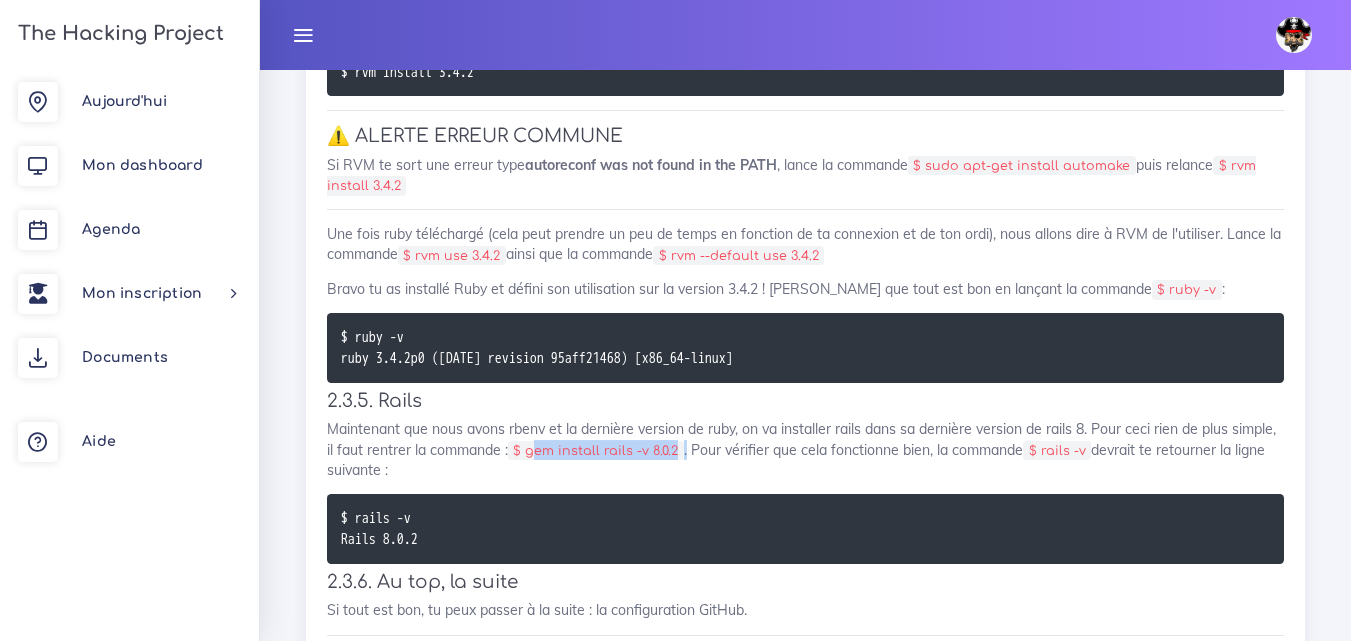drag, startPoint x: 533, startPoint y: 434, endPoint x: 685, endPoint y: 434, distance: 152 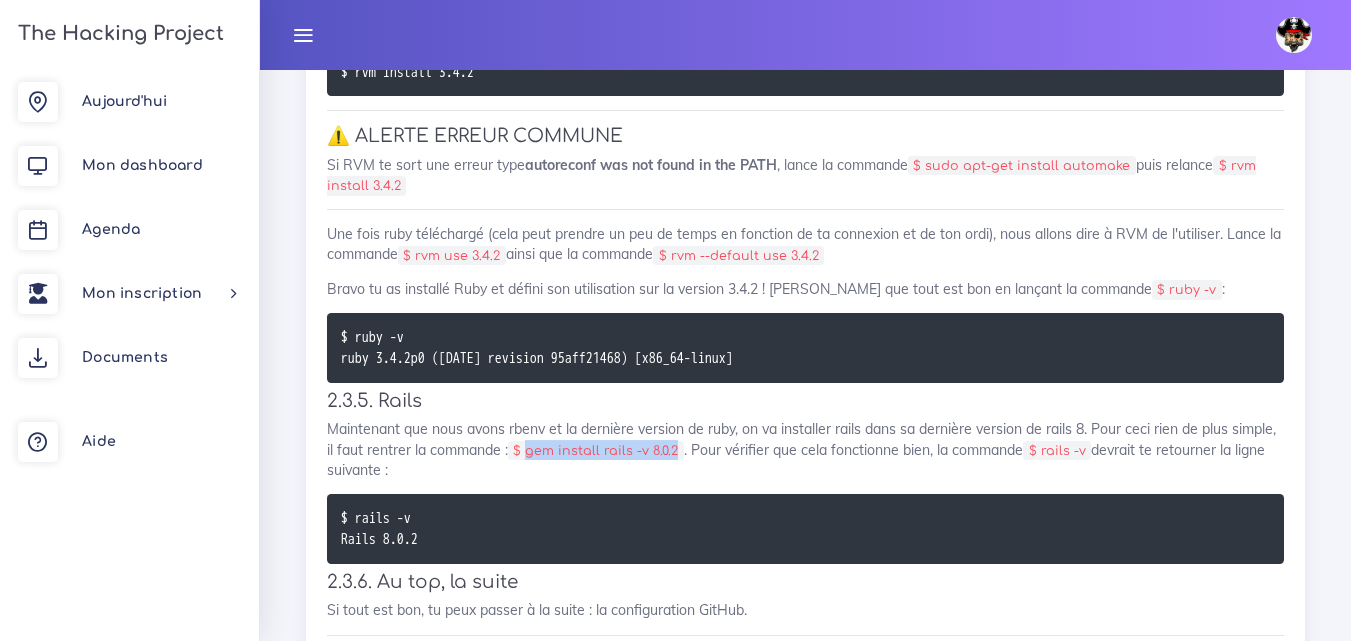 drag, startPoint x: 529, startPoint y: 437, endPoint x: 684, endPoint y: 438, distance: 155.00322 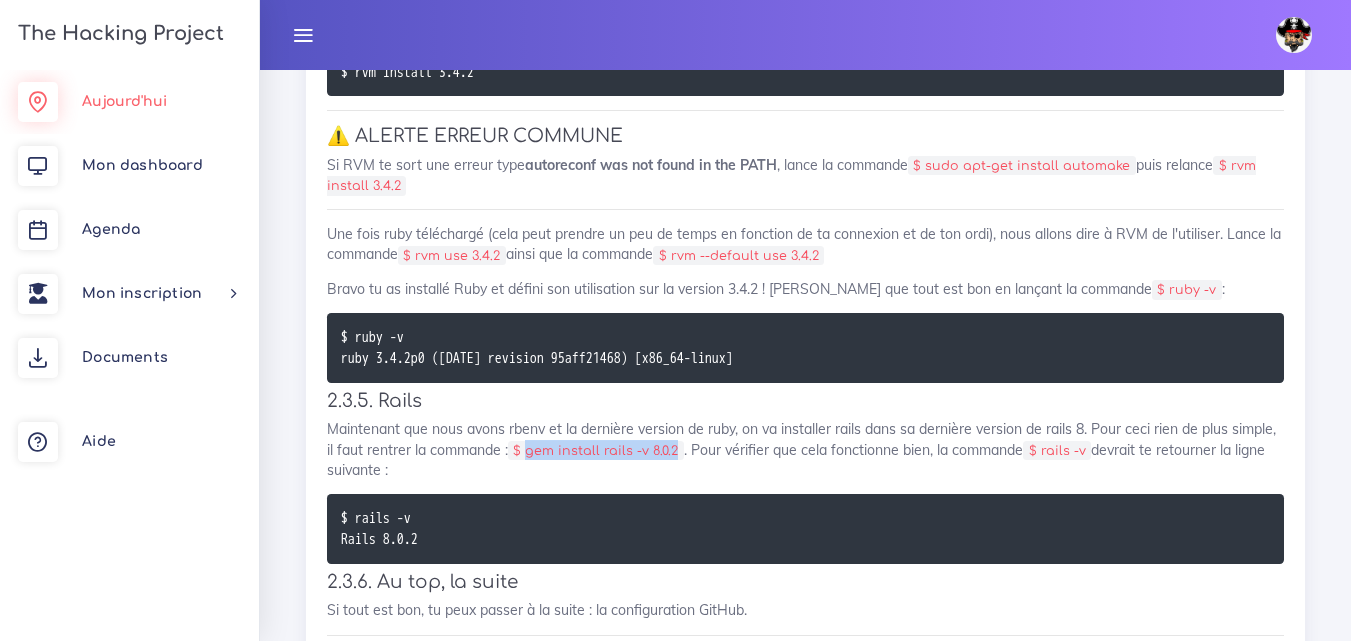 click on "Aujourd'hui" at bounding box center (124, 101) 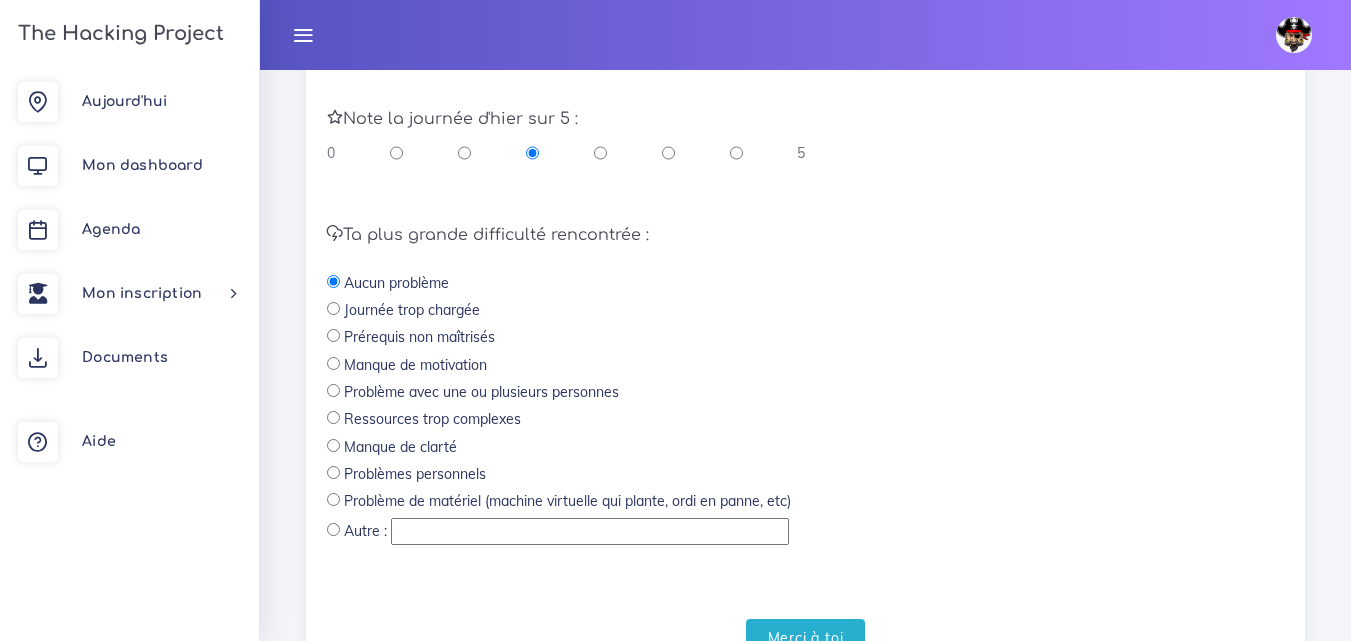 scroll, scrollTop: 917, scrollLeft: 0, axis: vertical 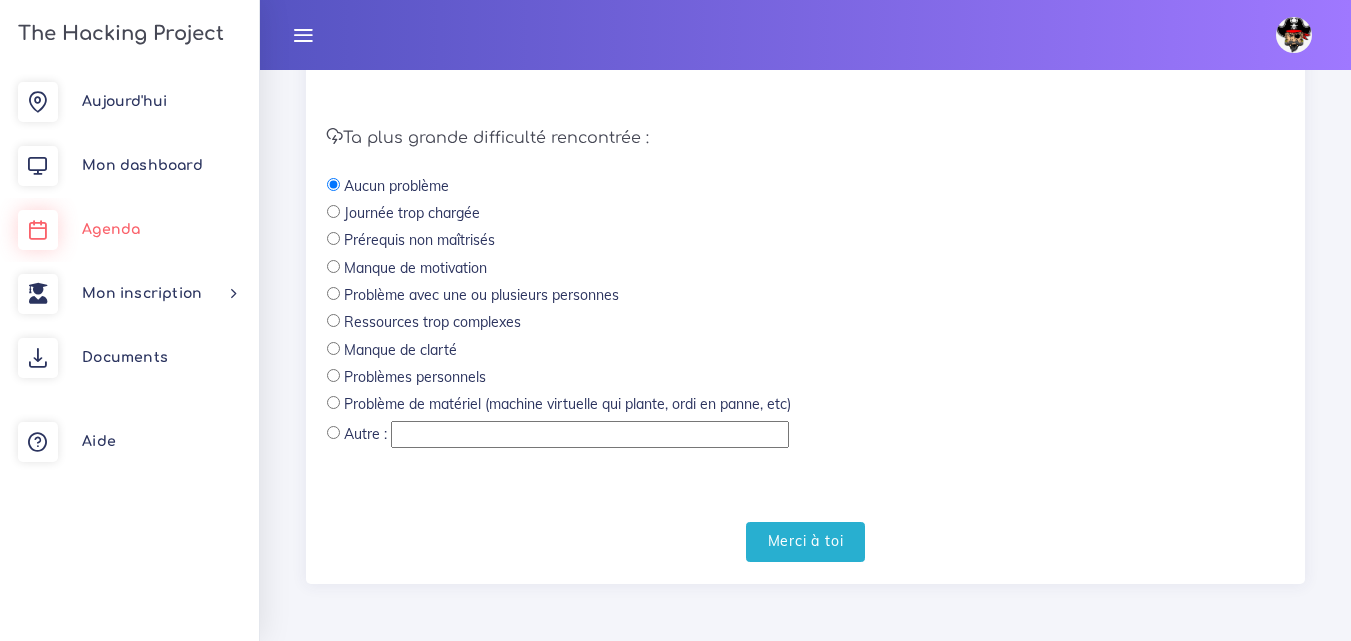 click on "Agenda" at bounding box center (111, 229) 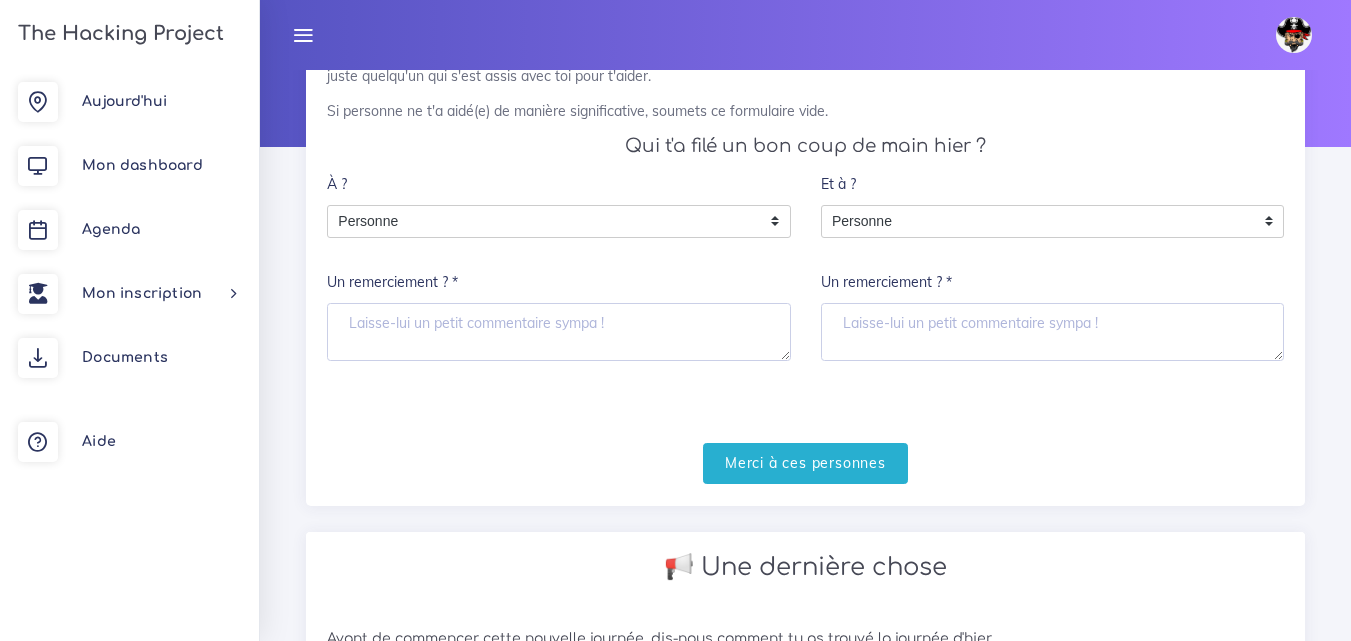 scroll, scrollTop: 200, scrollLeft: 0, axis: vertical 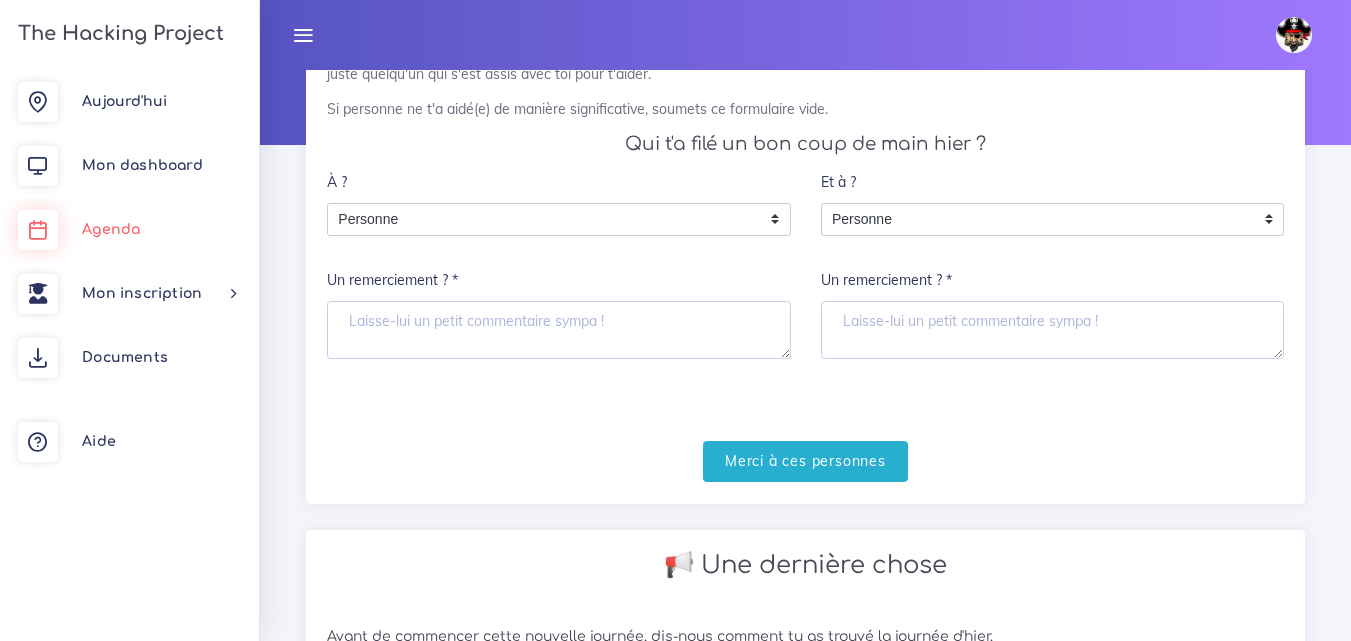 click on "Agenda" at bounding box center (129, 230) 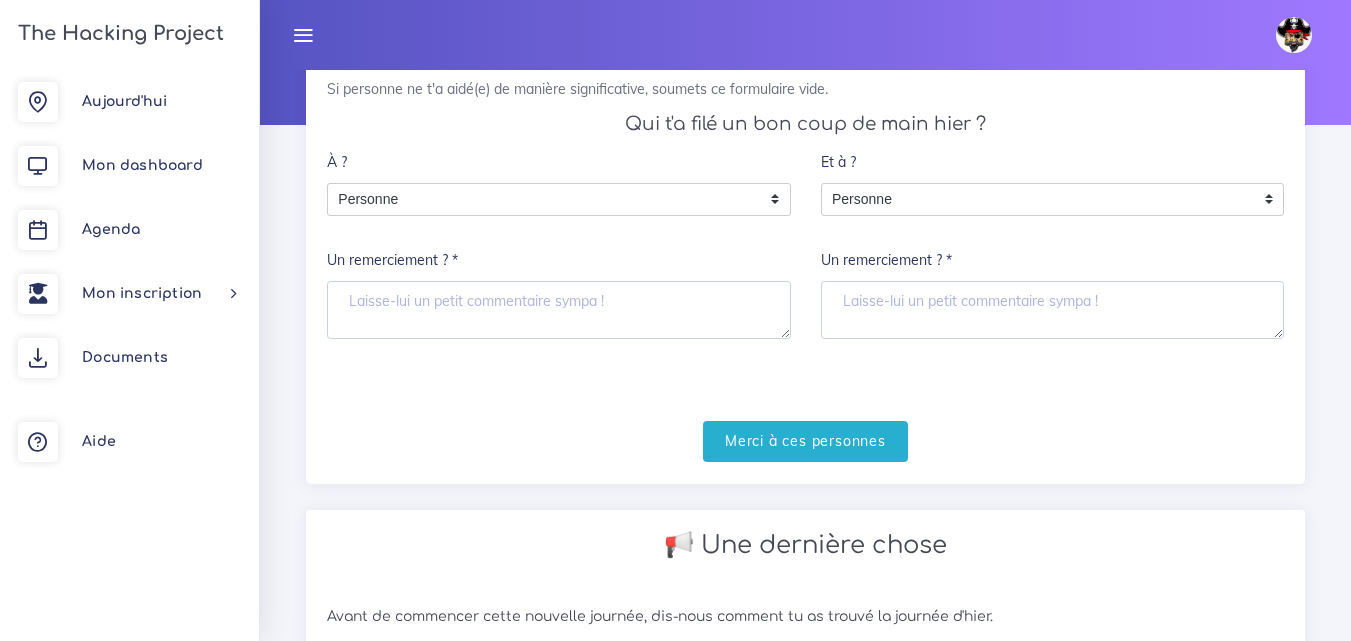 scroll, scrollTop: 0, scrollLeft: 0, axis: both 